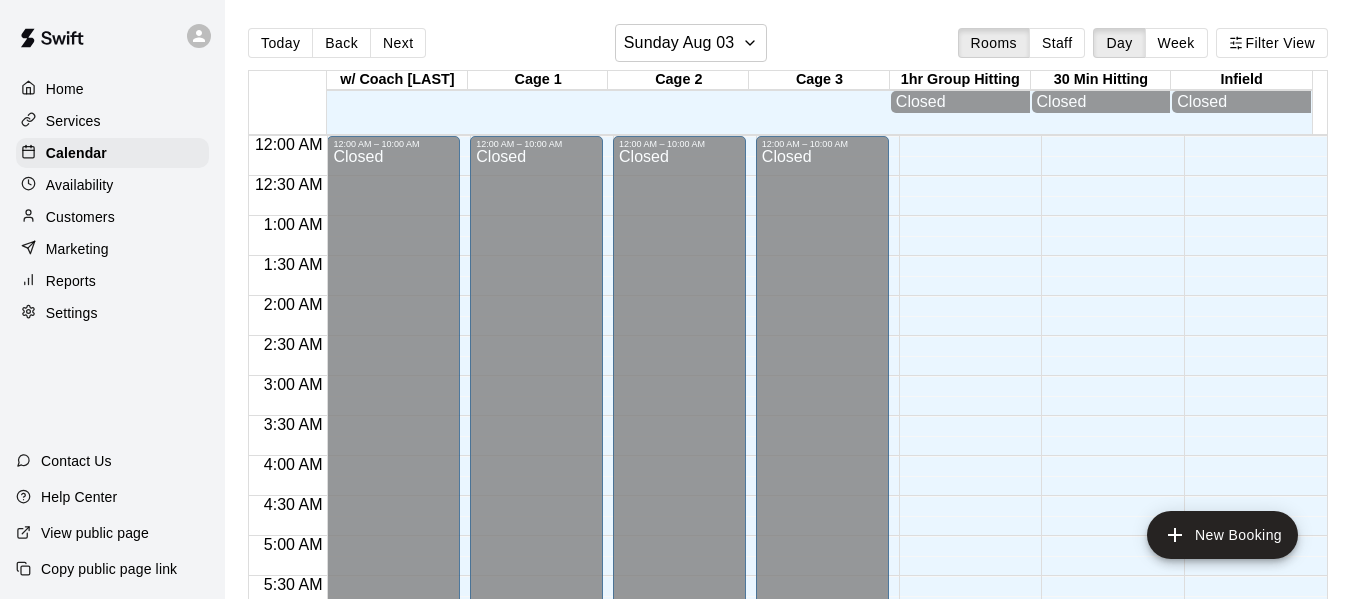 scroll, scrollTop: 0, scrollLeft: 0, axis: both 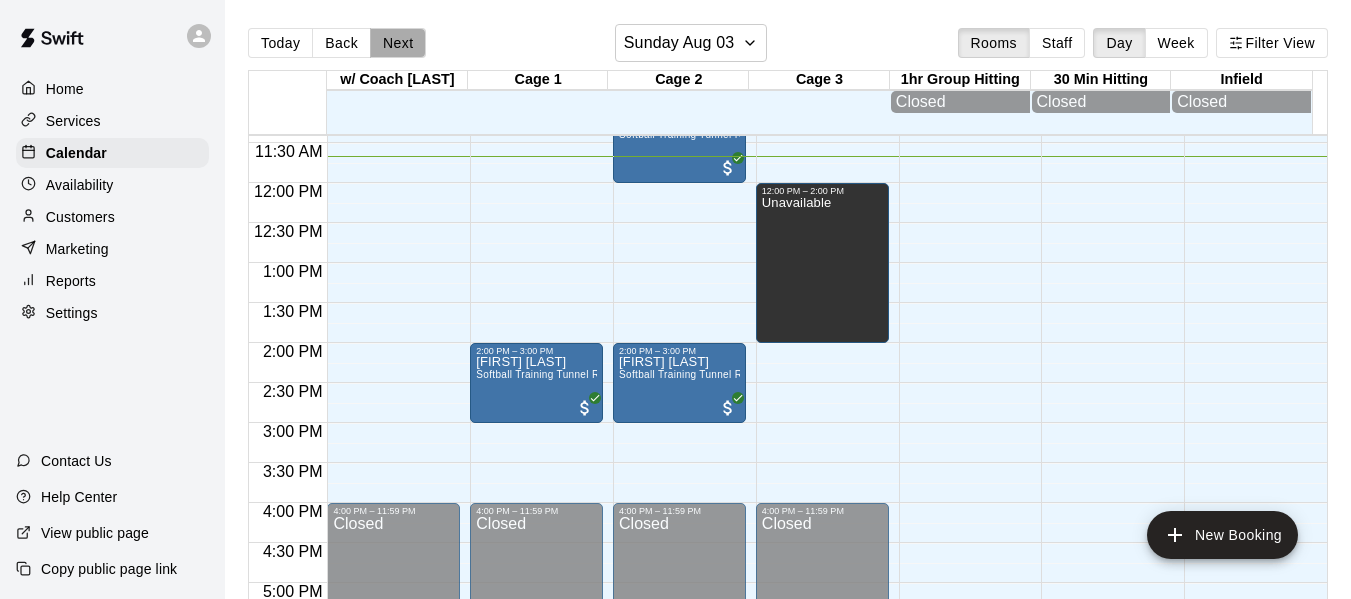 click on "Next" at bounding box center (398, 43) 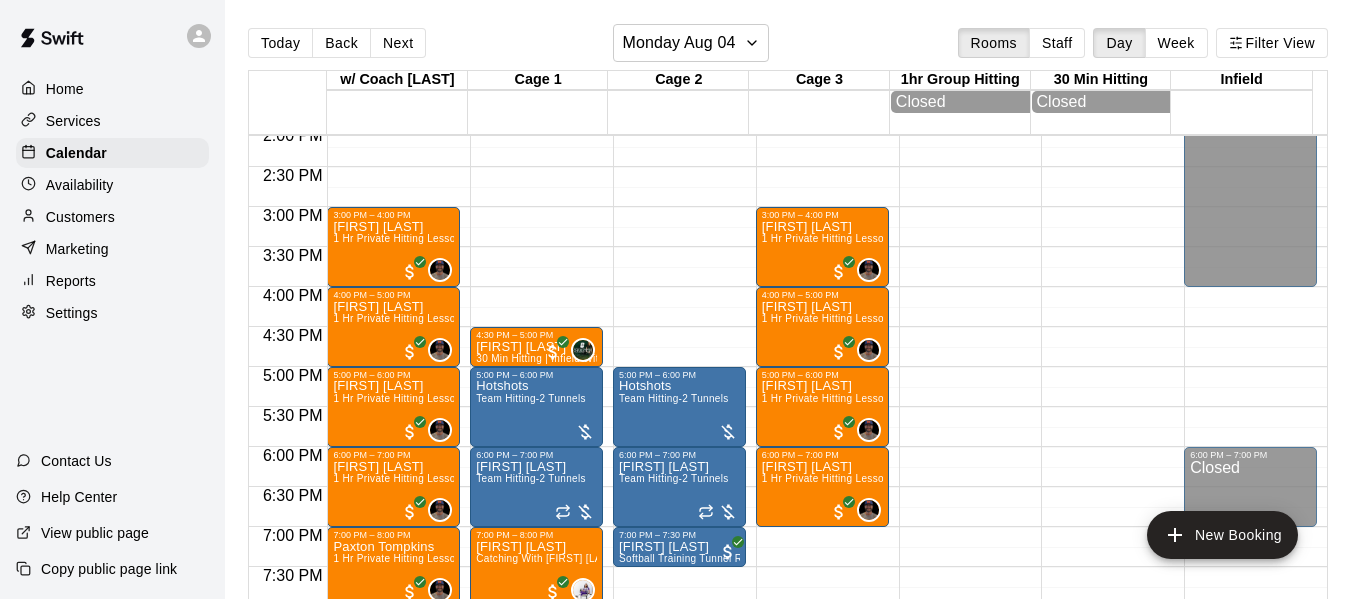 scroll, scrollTop: 1113, scrollLeft: 0, axis: vertical 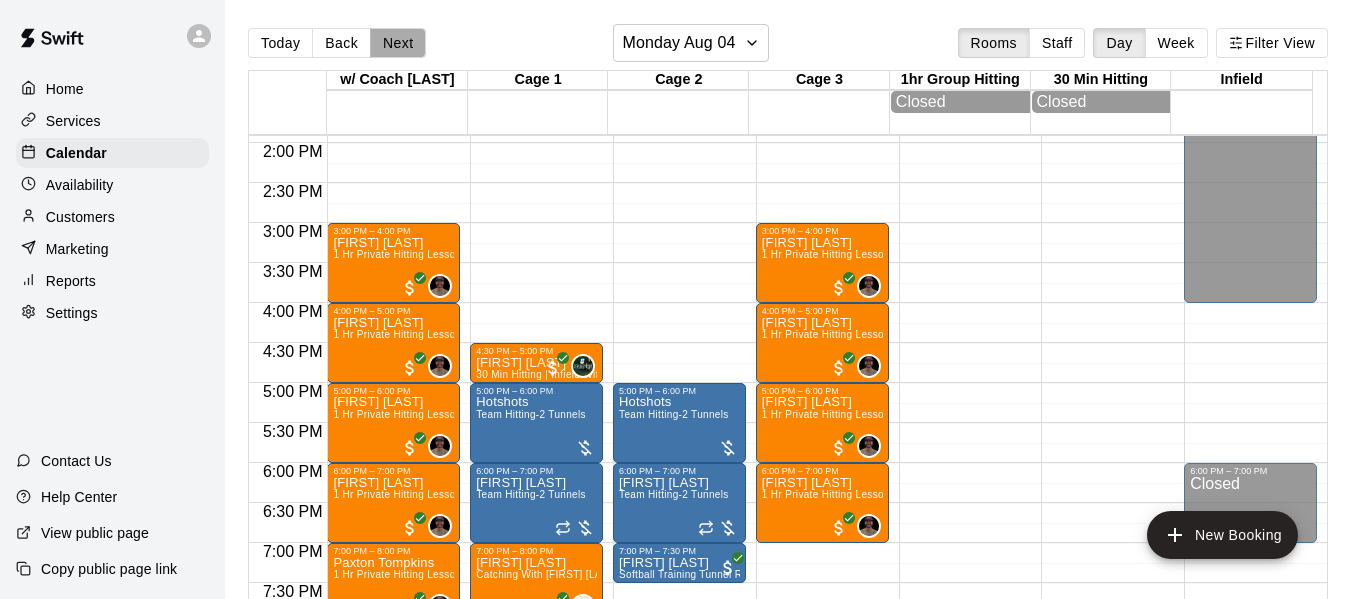 click on "Next" at bounding box center (398, 43) 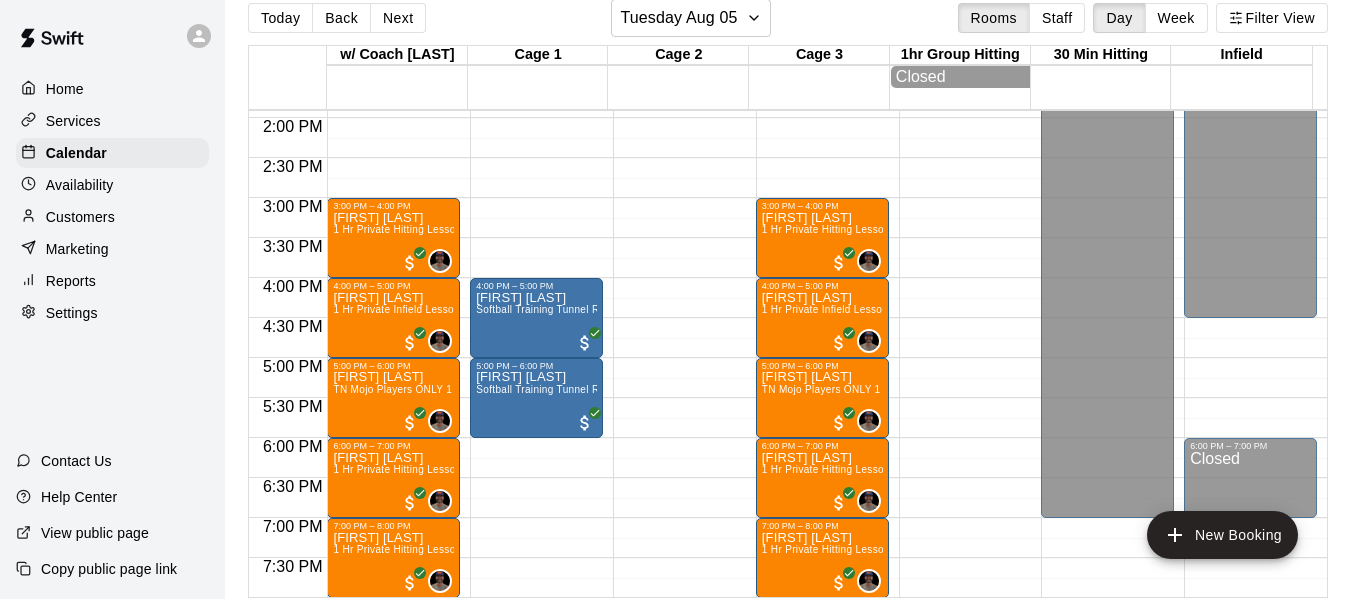 scroll, scrollTop: 32, scrollLeft: 0, axis: vertical 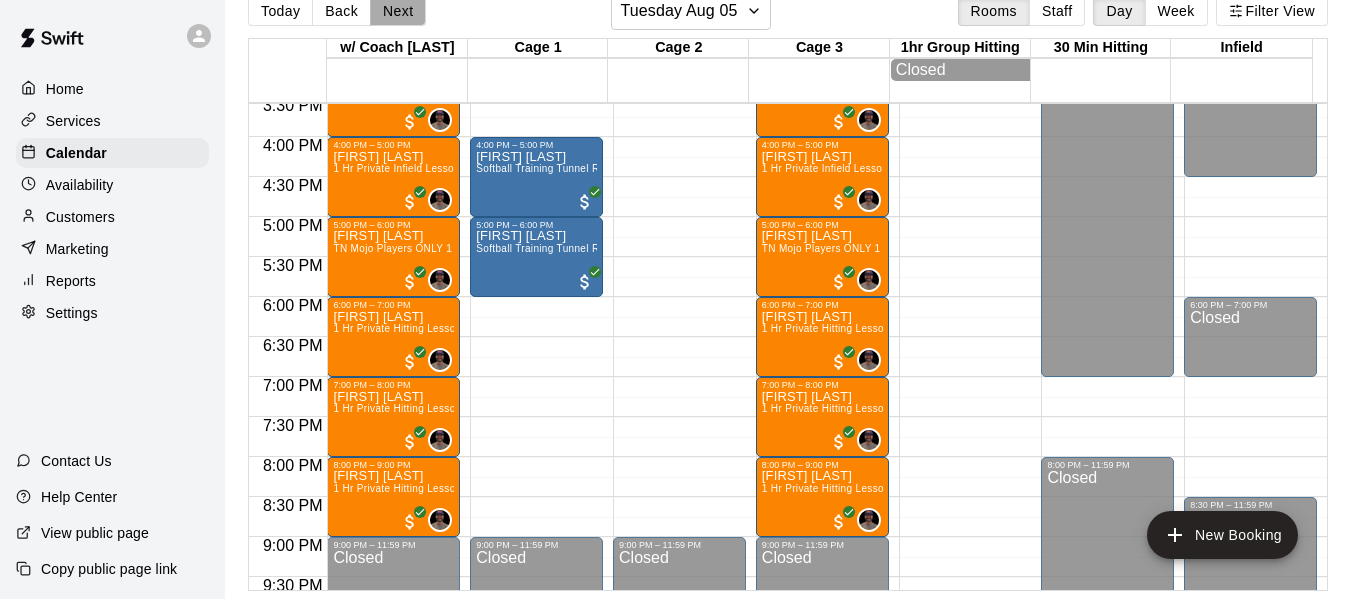click on "Next" at bounding box center [398, 11] 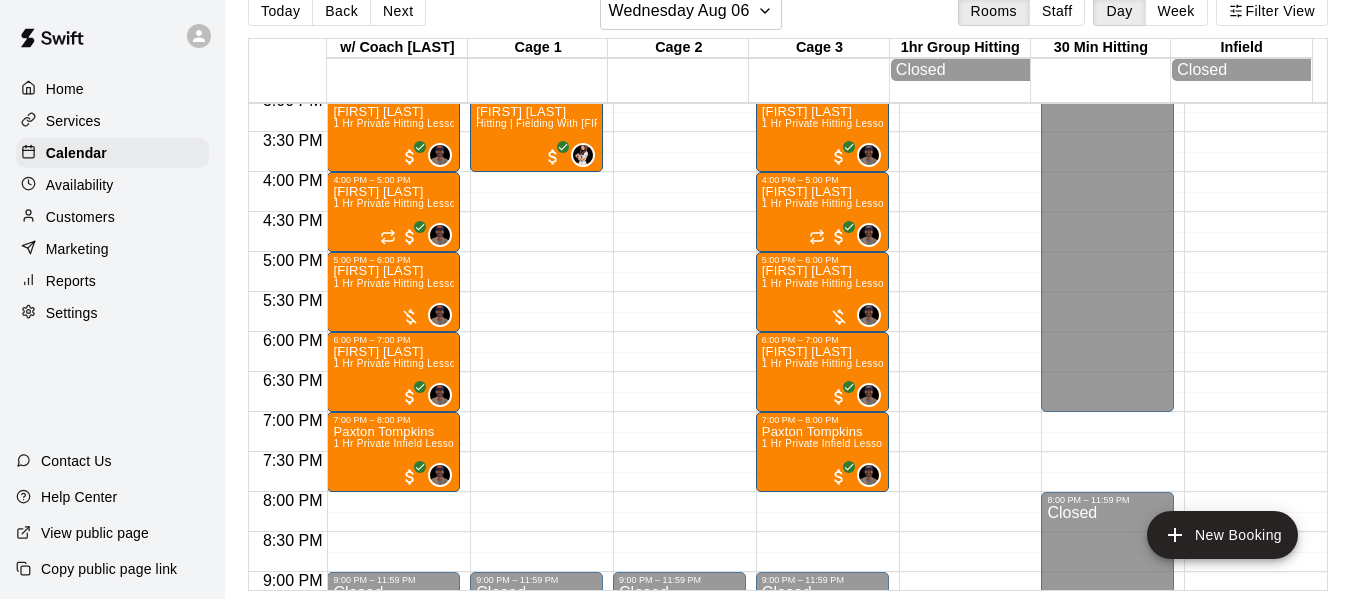 scroll, scrollTop: 1213, scrollLeft: 0, axis: vertical 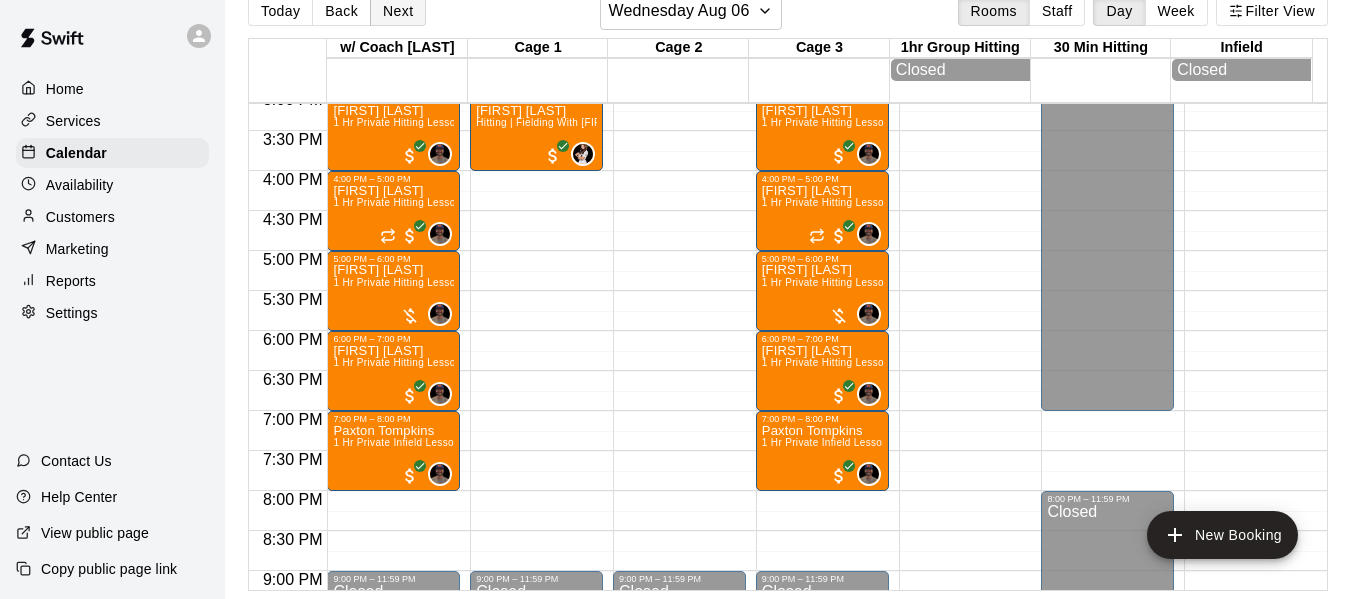 click on "Next" at bounding box center [398, 11] 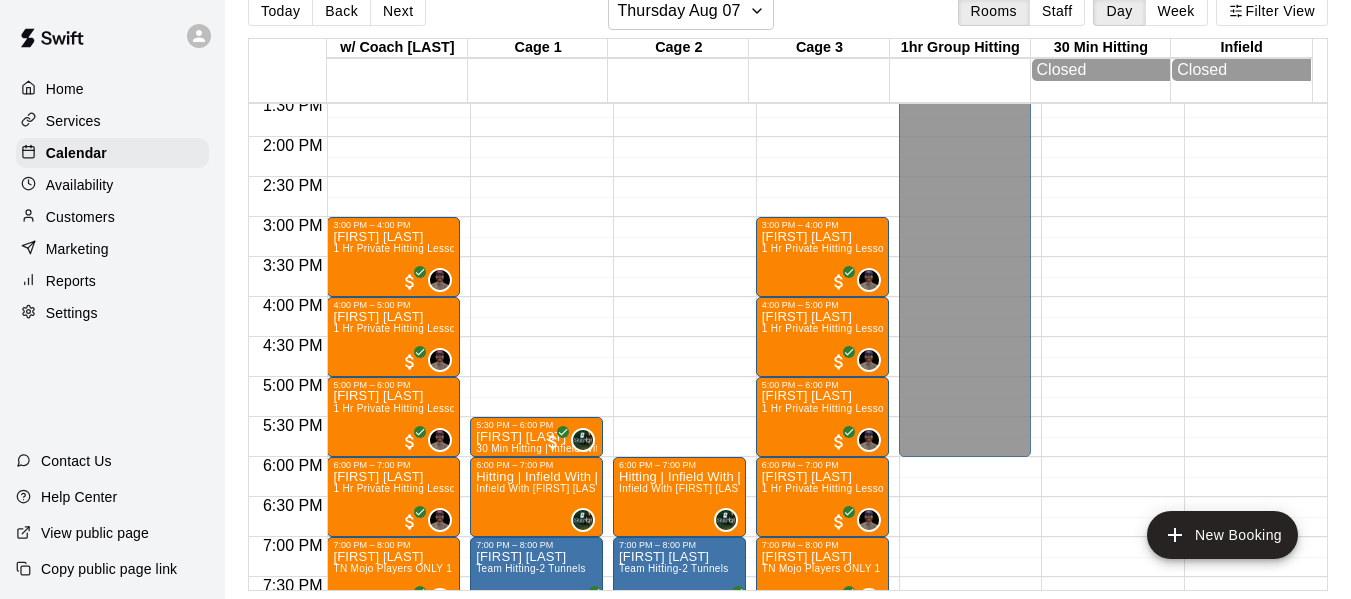 scroll, scrollTop: 1080, scrollLeft: 0, axis: vertical 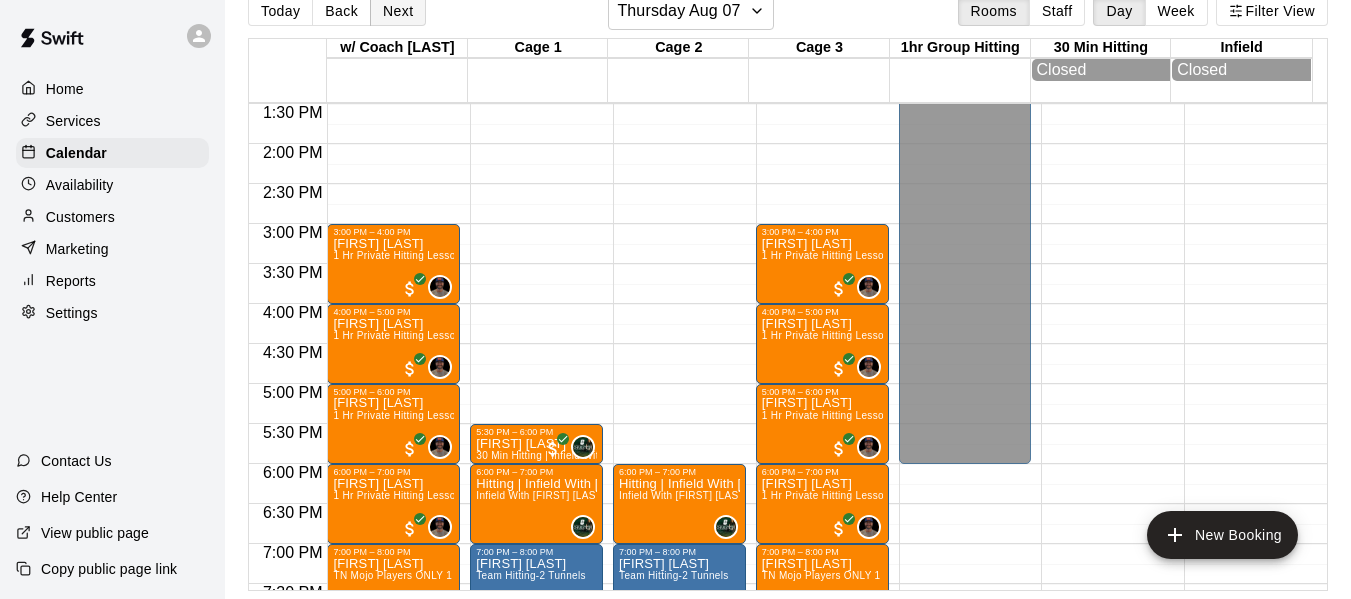 click on "Next" at bounding box center [398, 11] 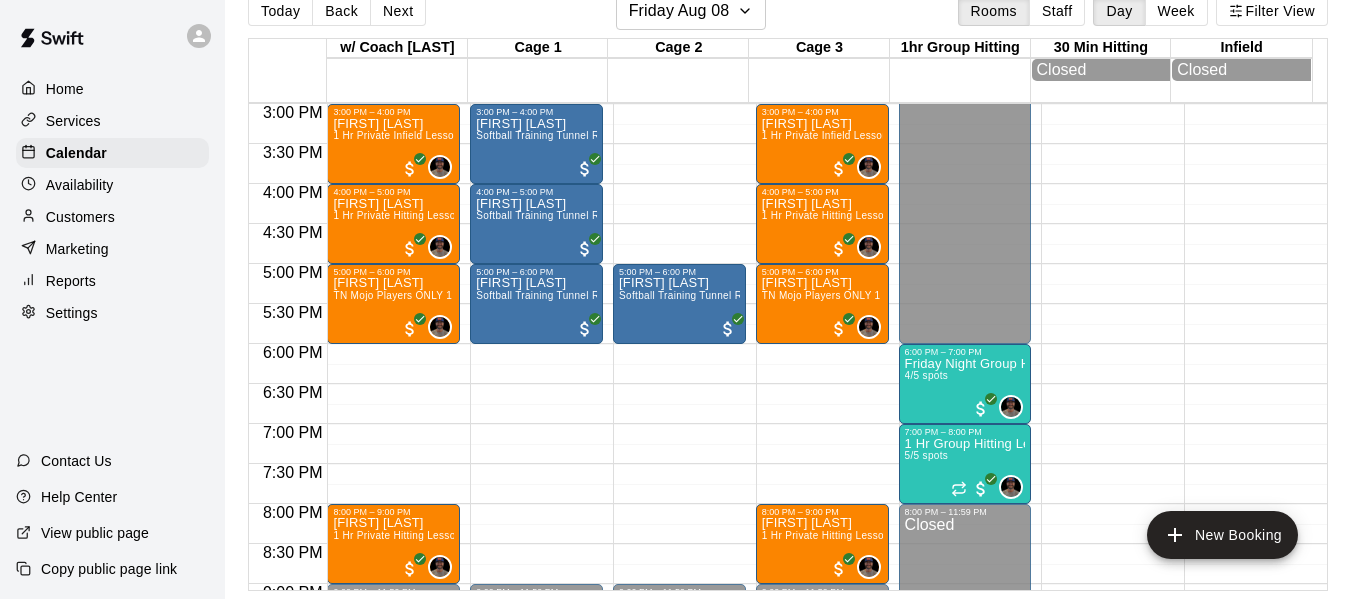 scroll, scrollTop: 1213, scrollLeft: 0, axis: vertical 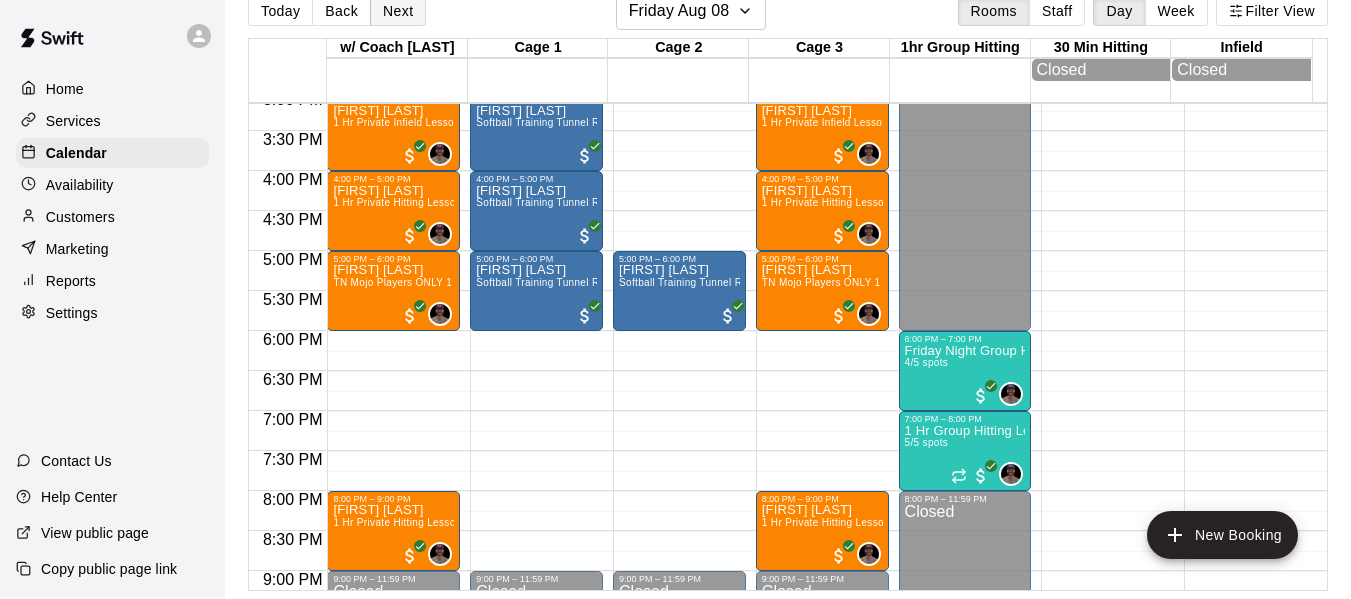click on "Next" at bounding box center [398, 11] 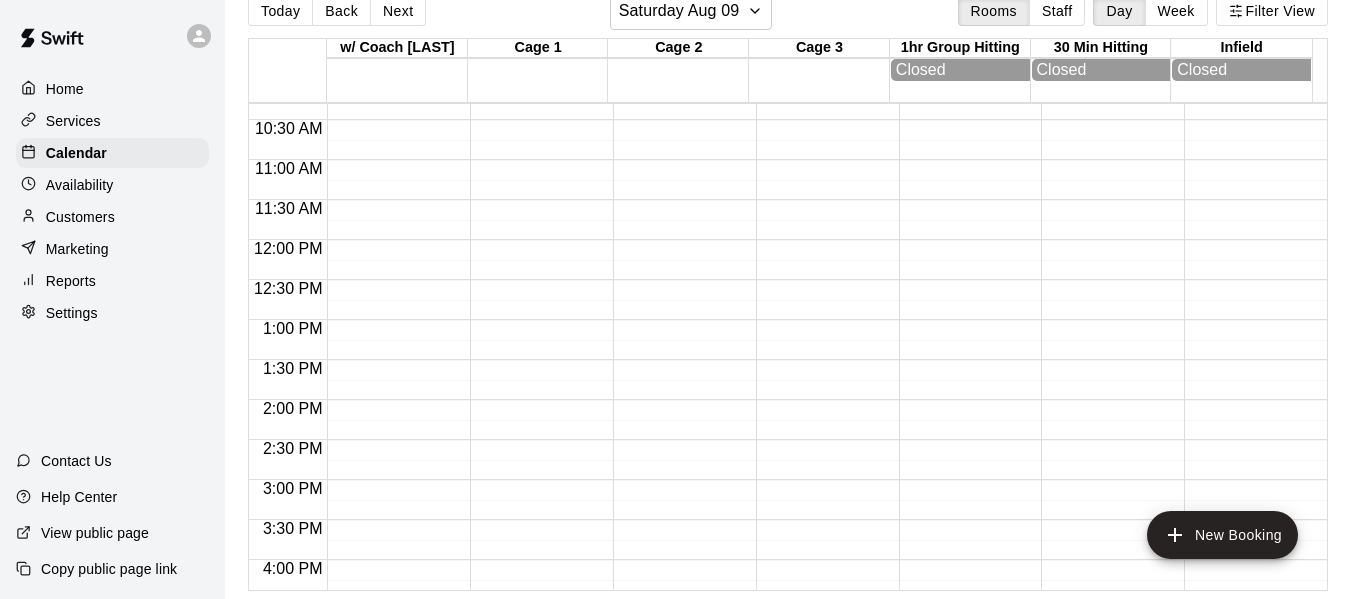 scroll, scrollTop: 813, scrollLeft: 0, axis: vertical 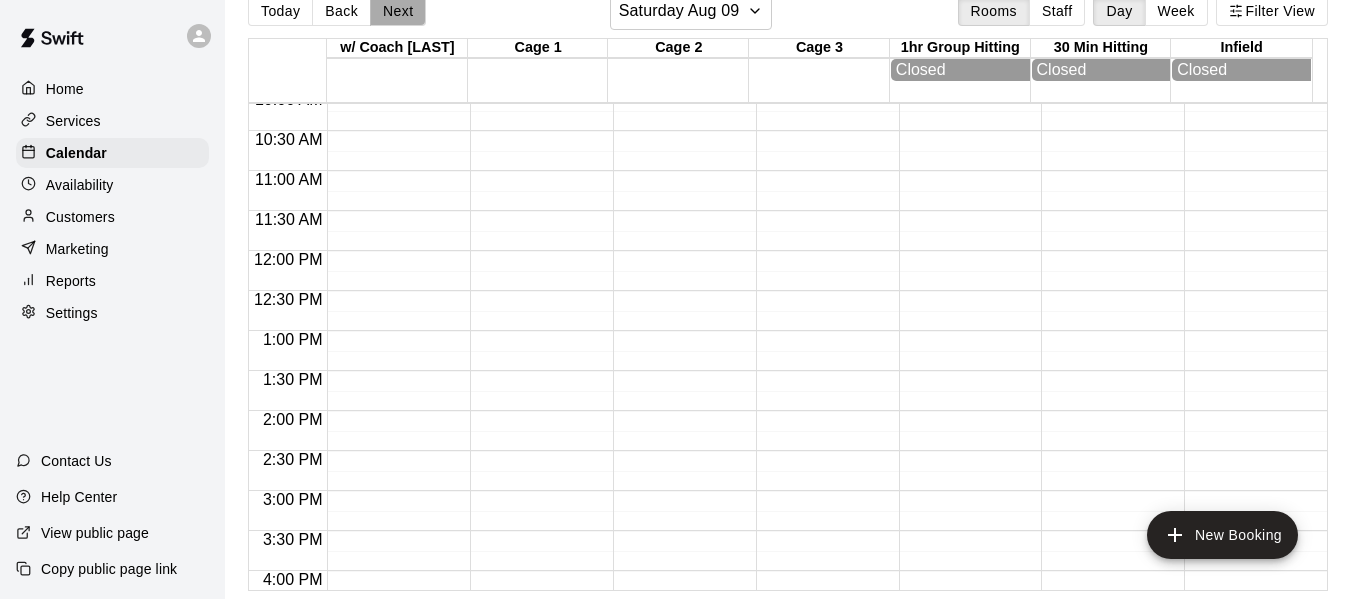 click on "Next" at bounding box center (398, 11) 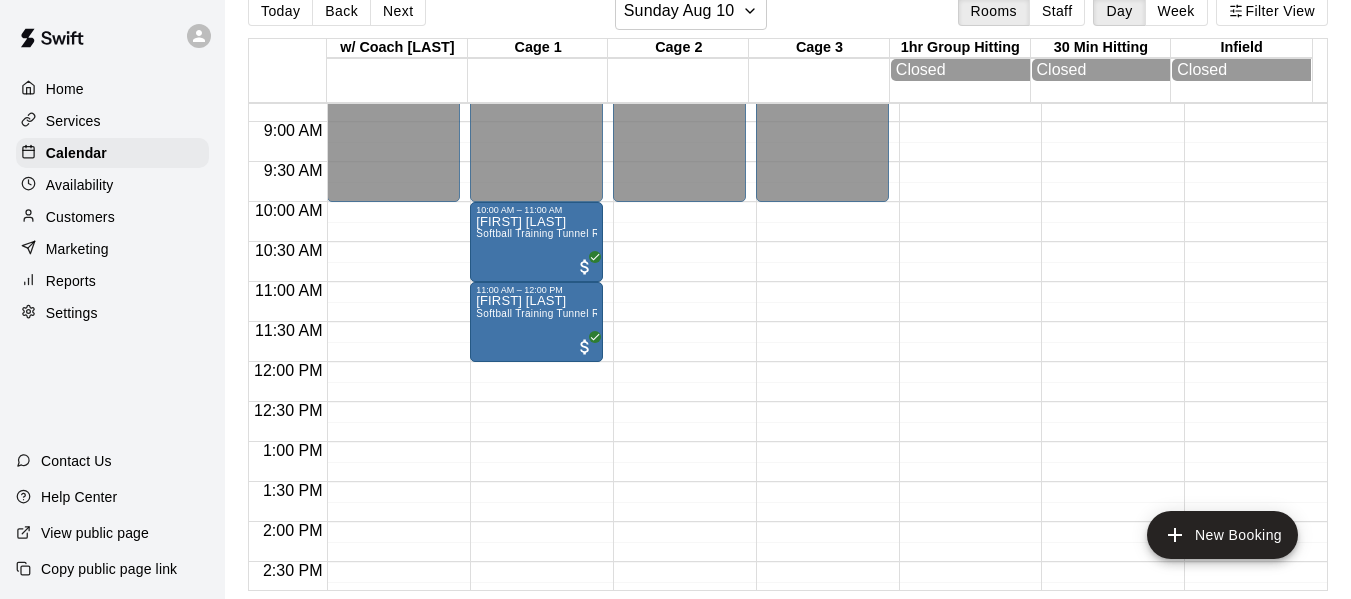 scroll, scrollTop: 680, scrollLeft: 0, axis: vertical 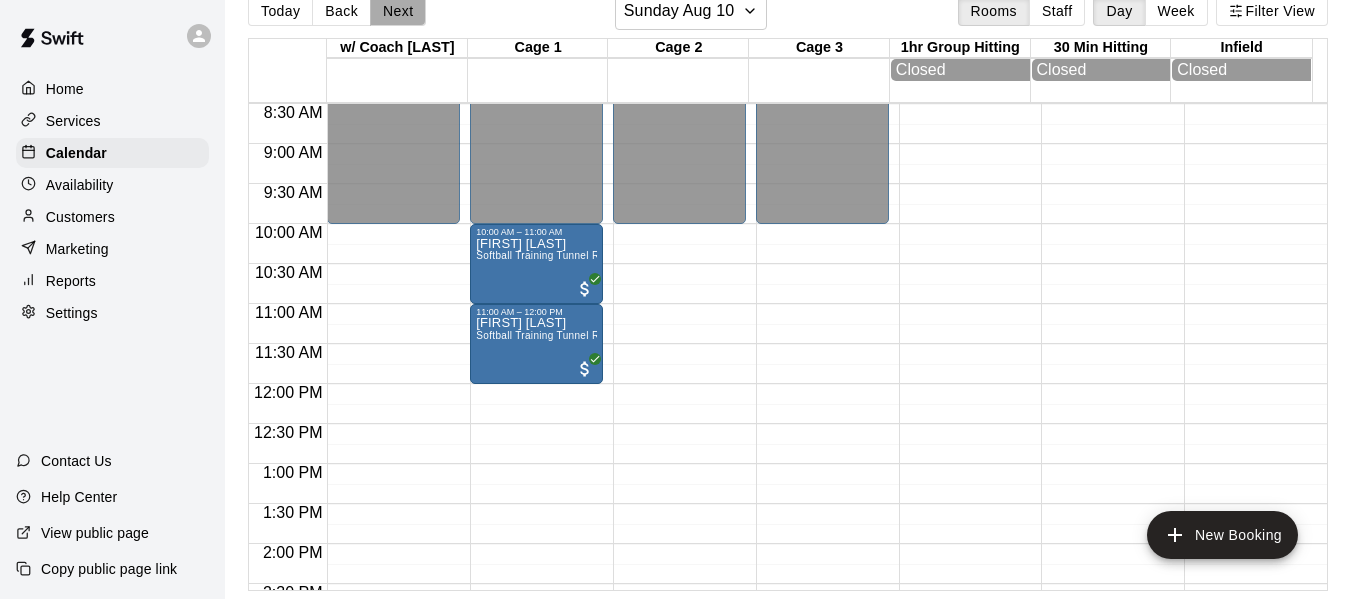 click on "Next" at bounding box center (398, 11) 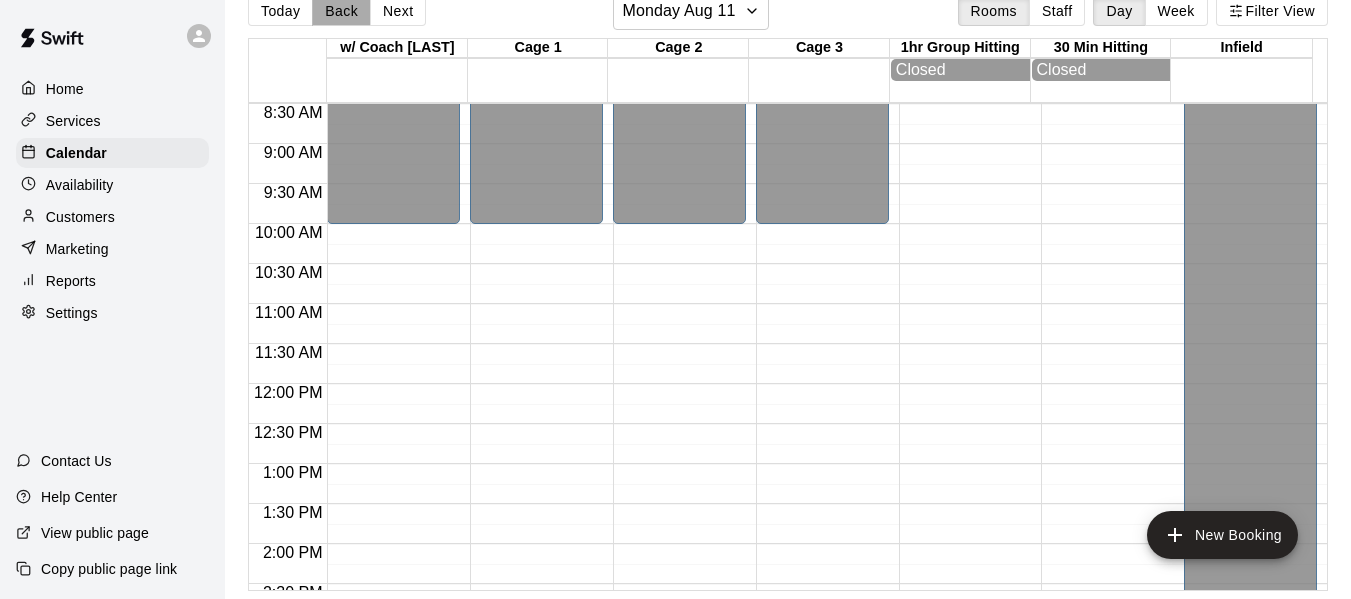 click on "Back" at bounding box center [341, 11] 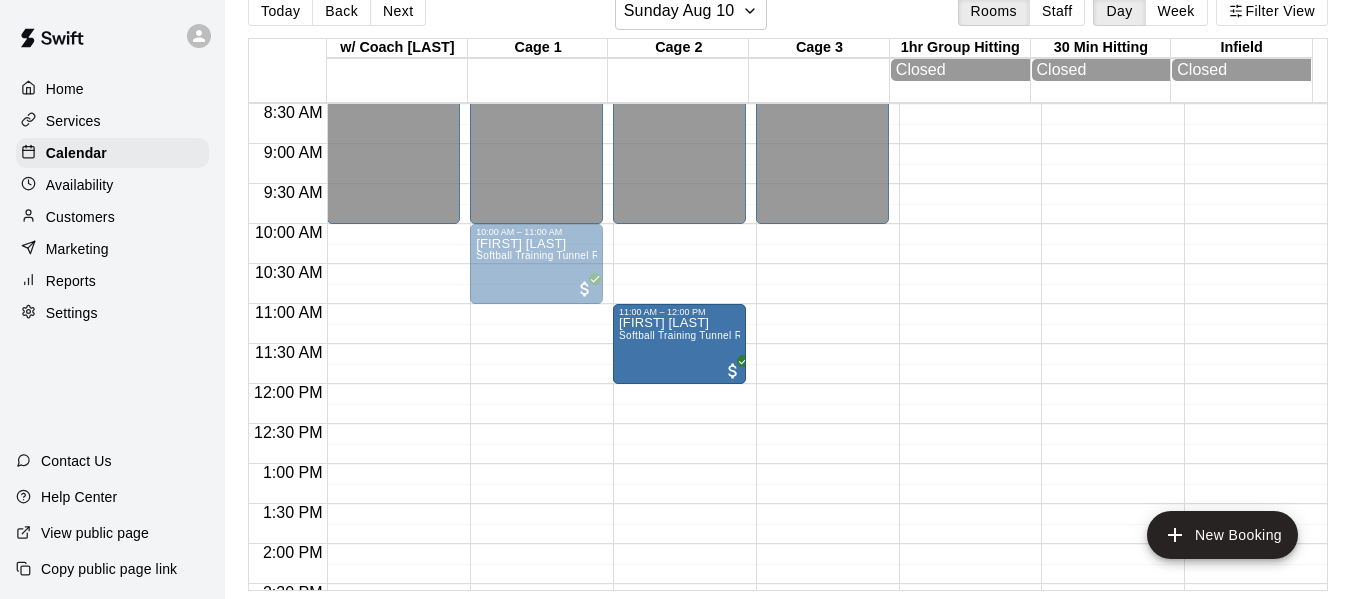 drag, startPoint x: 553, startPoint y: 344, endPoint x: 677, endPoint y: 352, distance: 124.2578 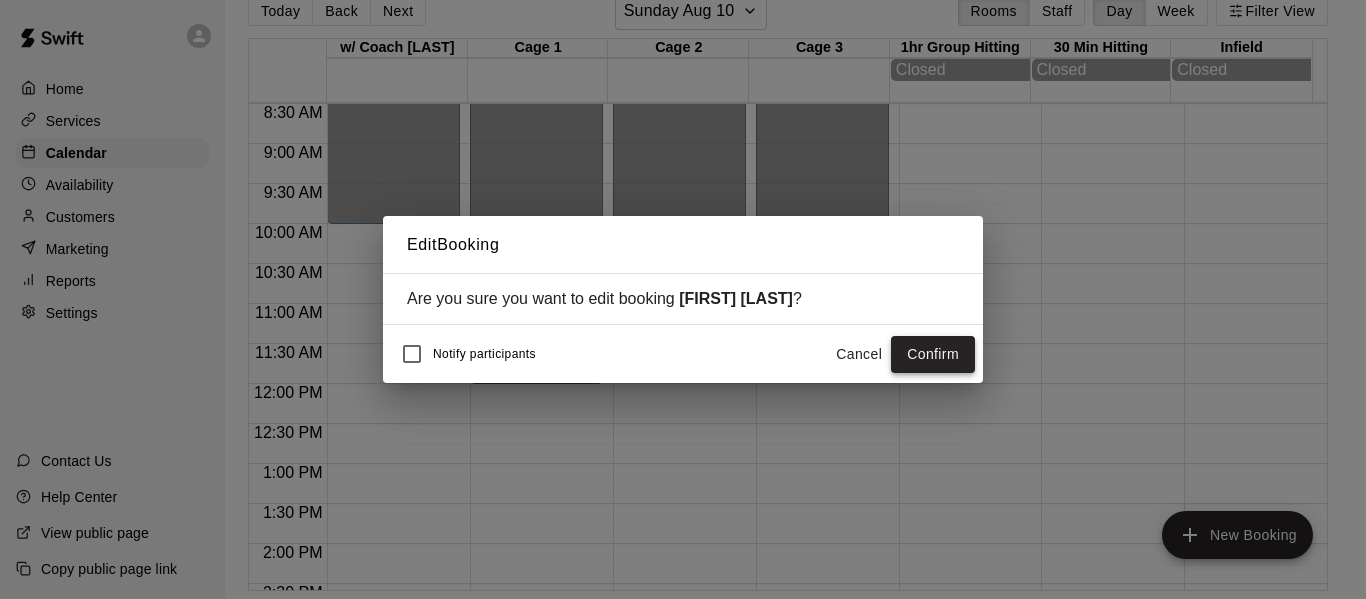 click on "Confirm" at bounding box center [933, 354] 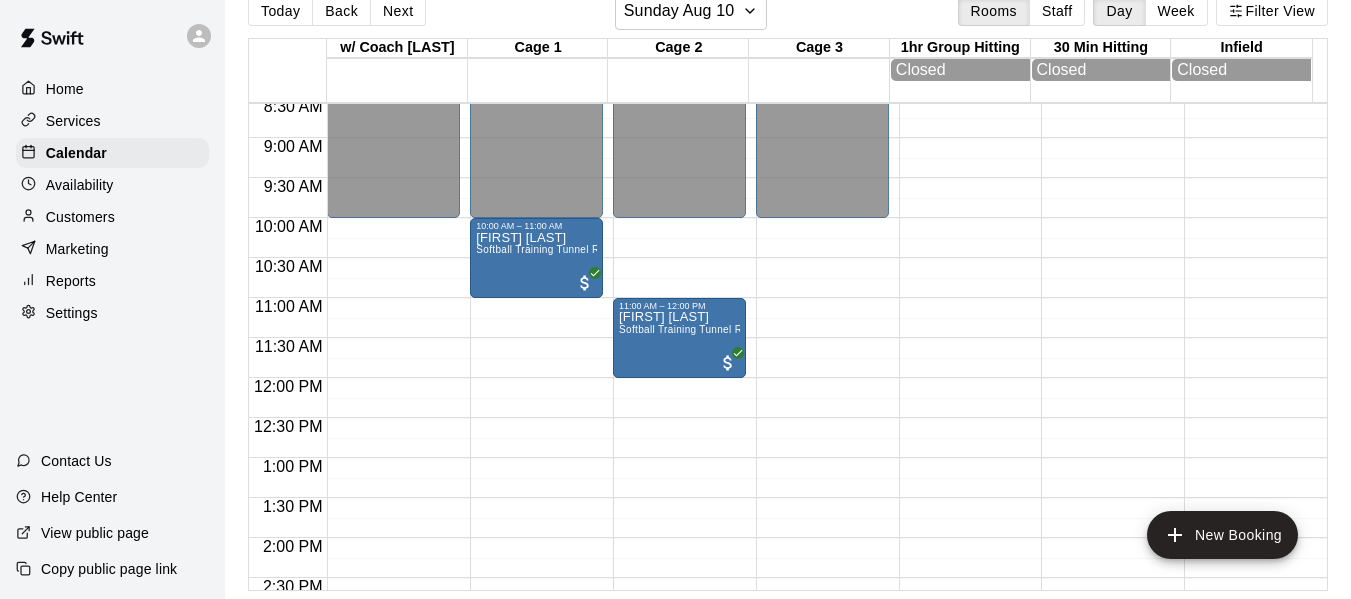 scroll, scrollTop: 680, scrollLeft: 0, axis: vertical 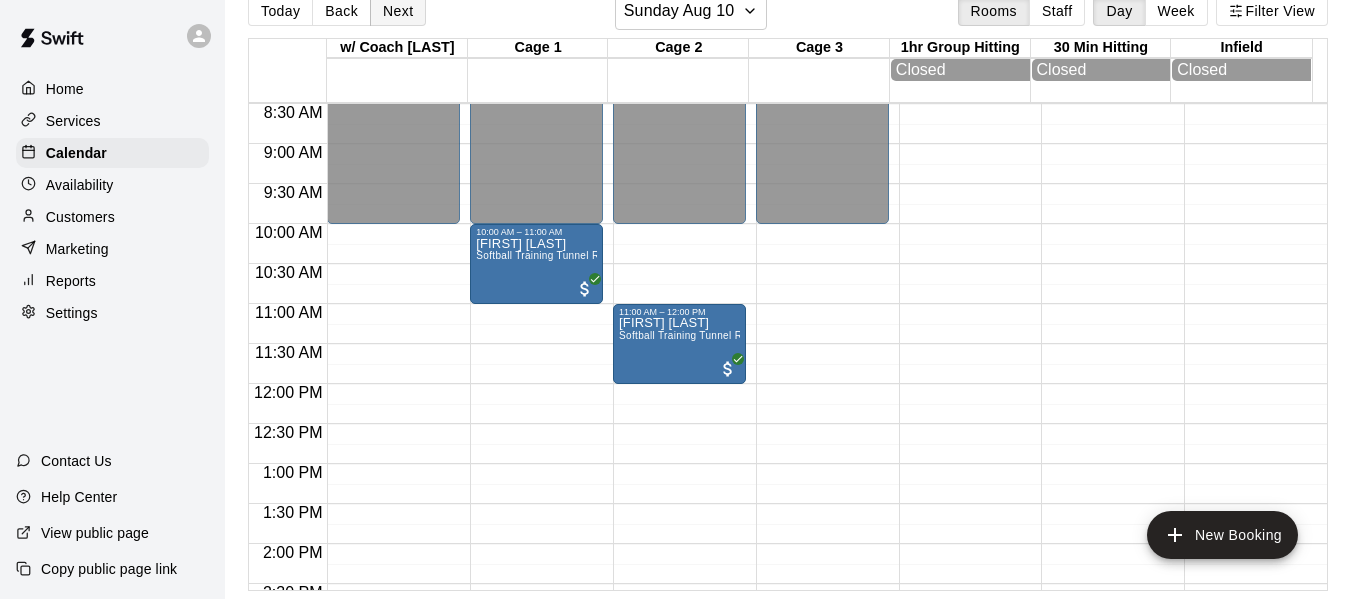 click on "Next" at bounding box center (398, 11) 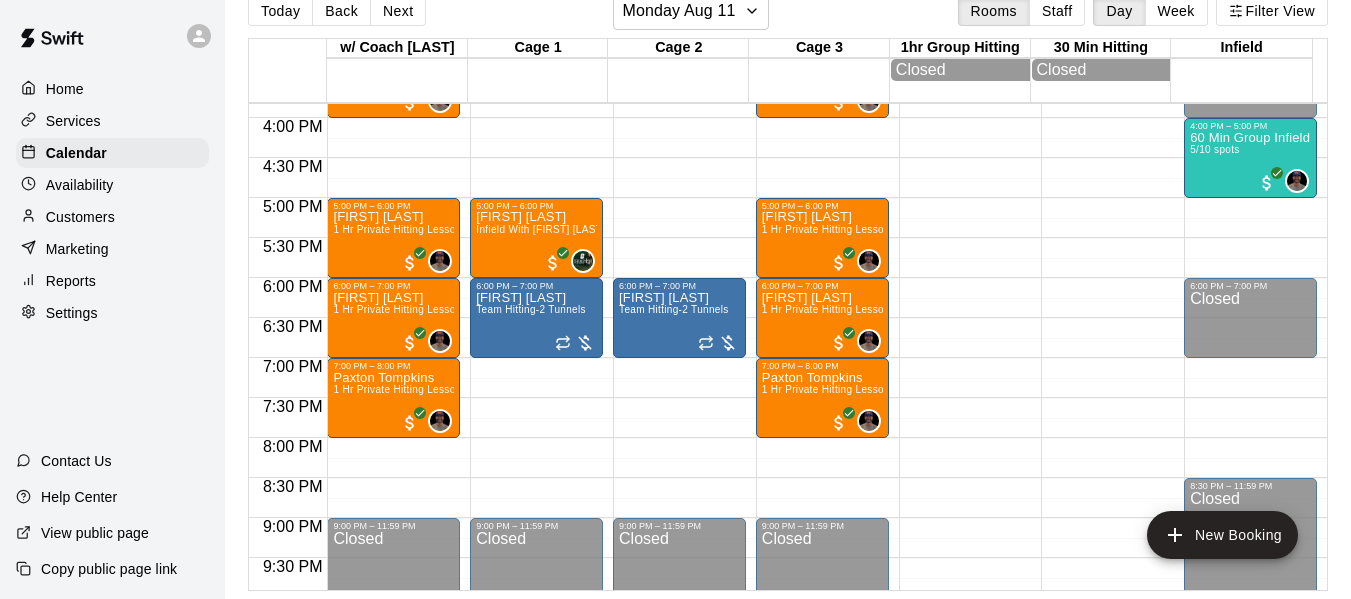 scroll, scrollTop: 1313, scrollLeft: 0, axis: vertical 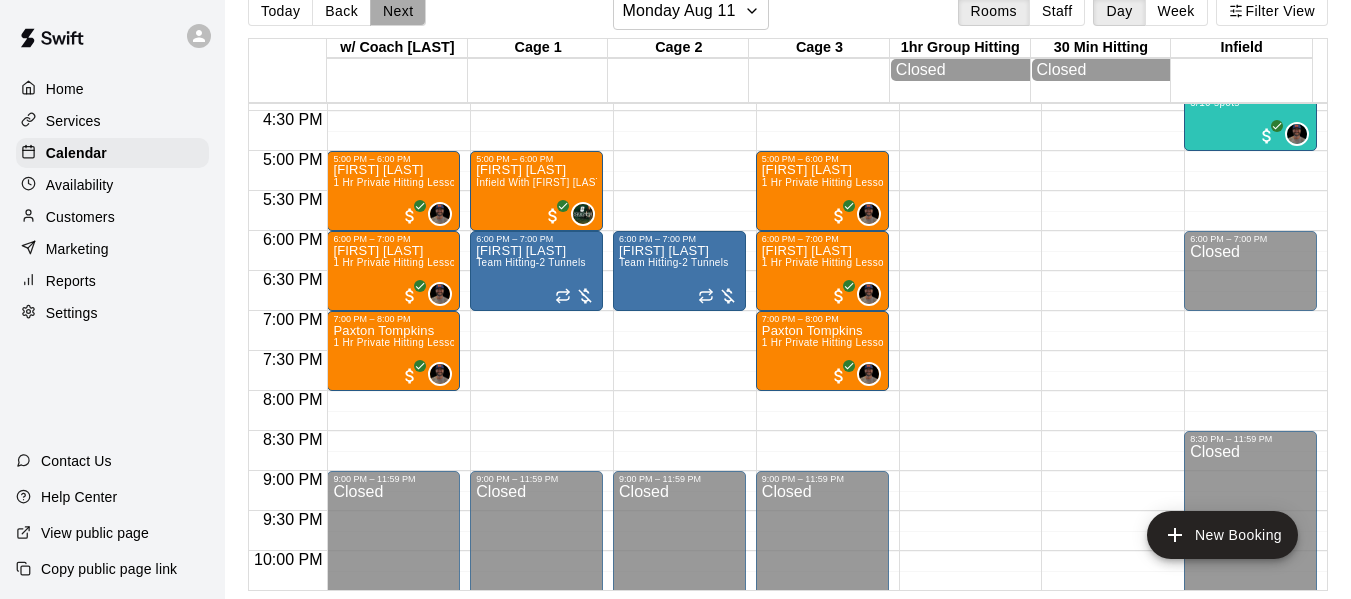 click on "Next" at bounding box center [398, 11] 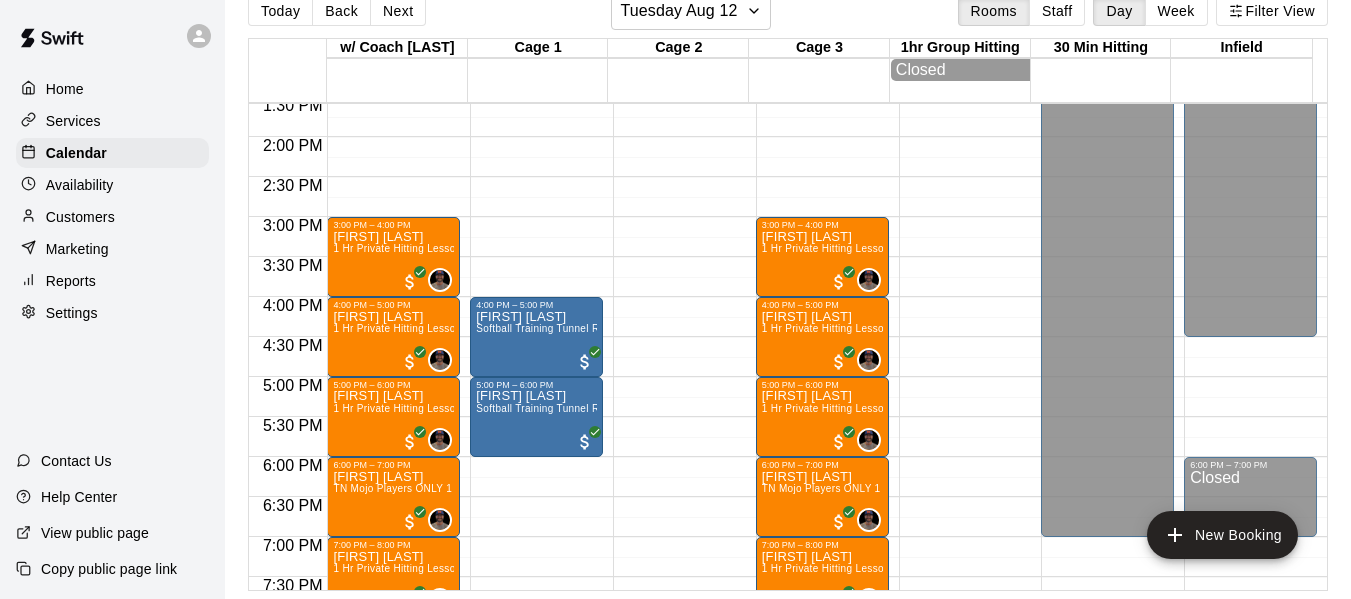 scroll, scrollTop: 1080, scrollLeft: 0, axis: vertical 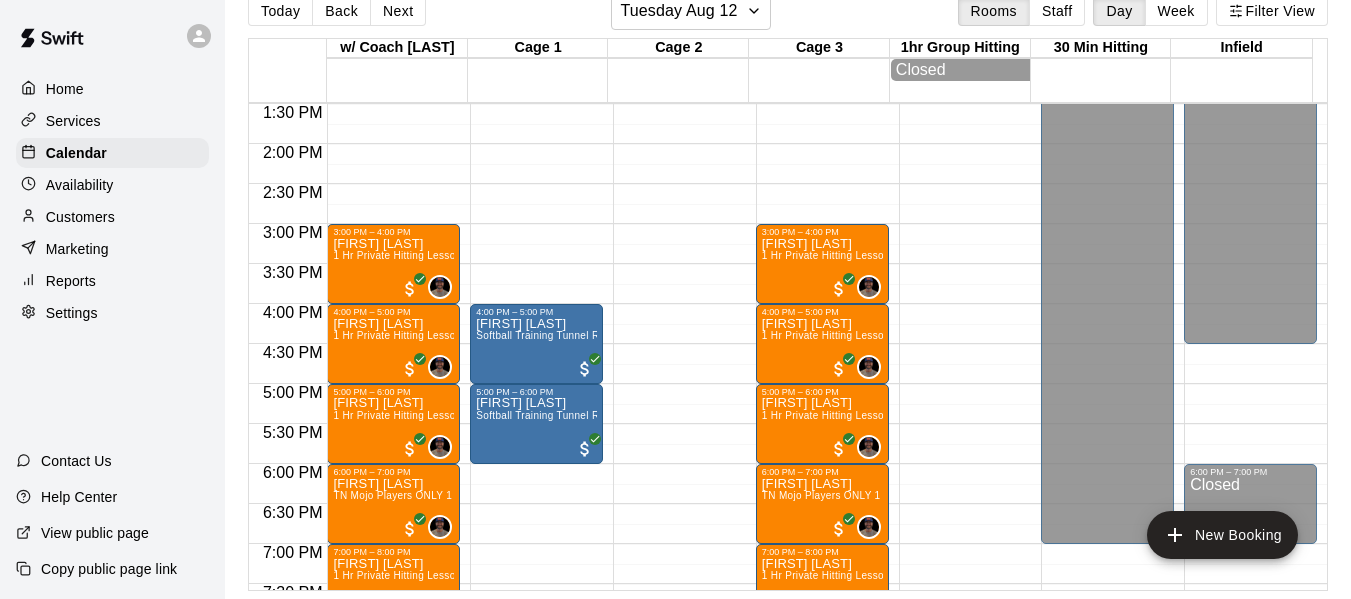 click on "Availability" at bounding box center [112, 185] 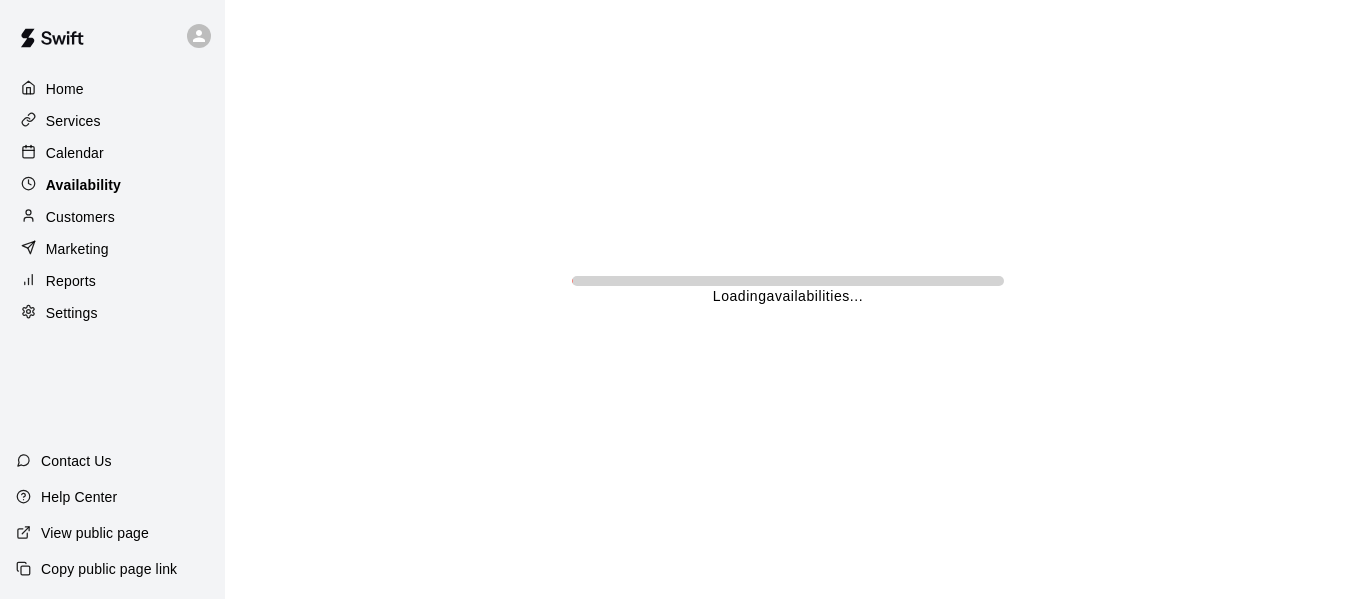 scroll, scrollTop: 0, scrollLeft: 0, axis: both 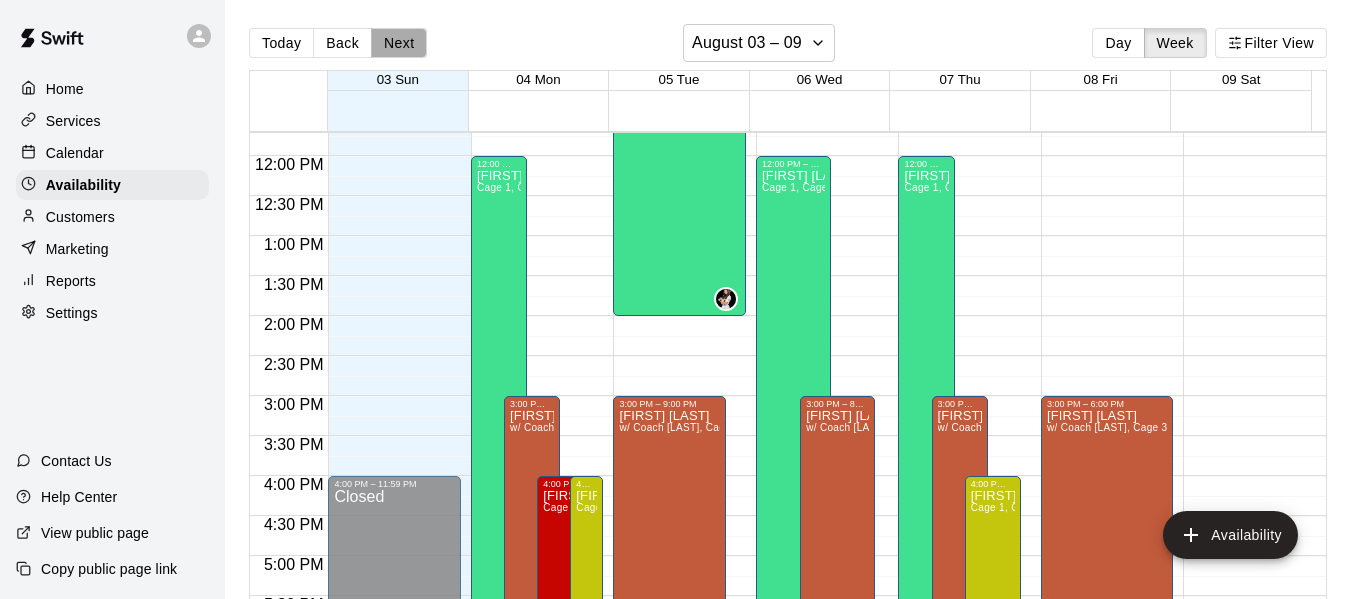 click on "Next" at bounding box center (399, 43) 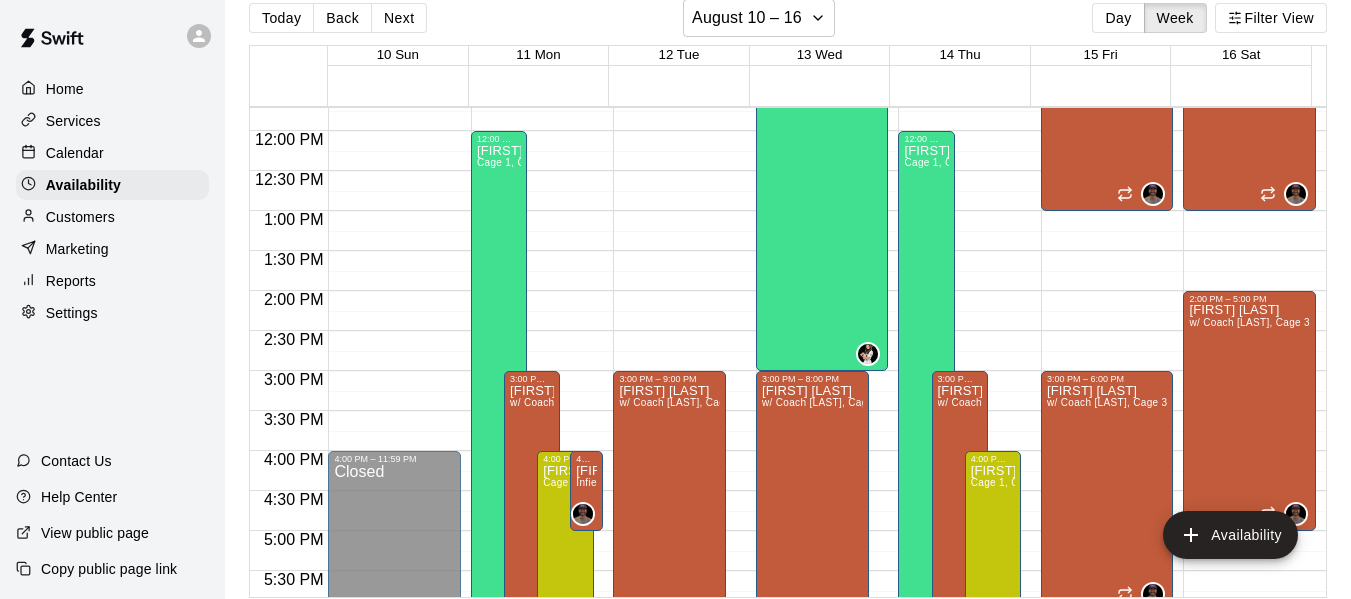 scroll, scrollTop: 32, scrollLeft: 0, axis: vertical 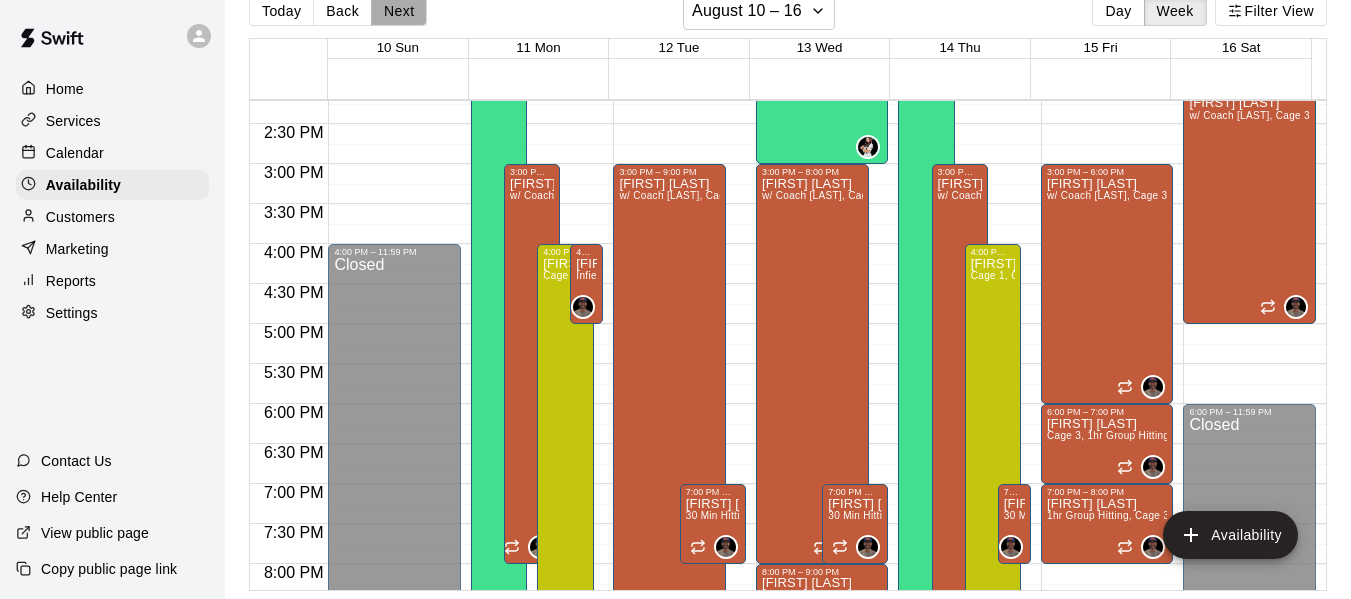 click on "Next" at bounding box center (399, 11) 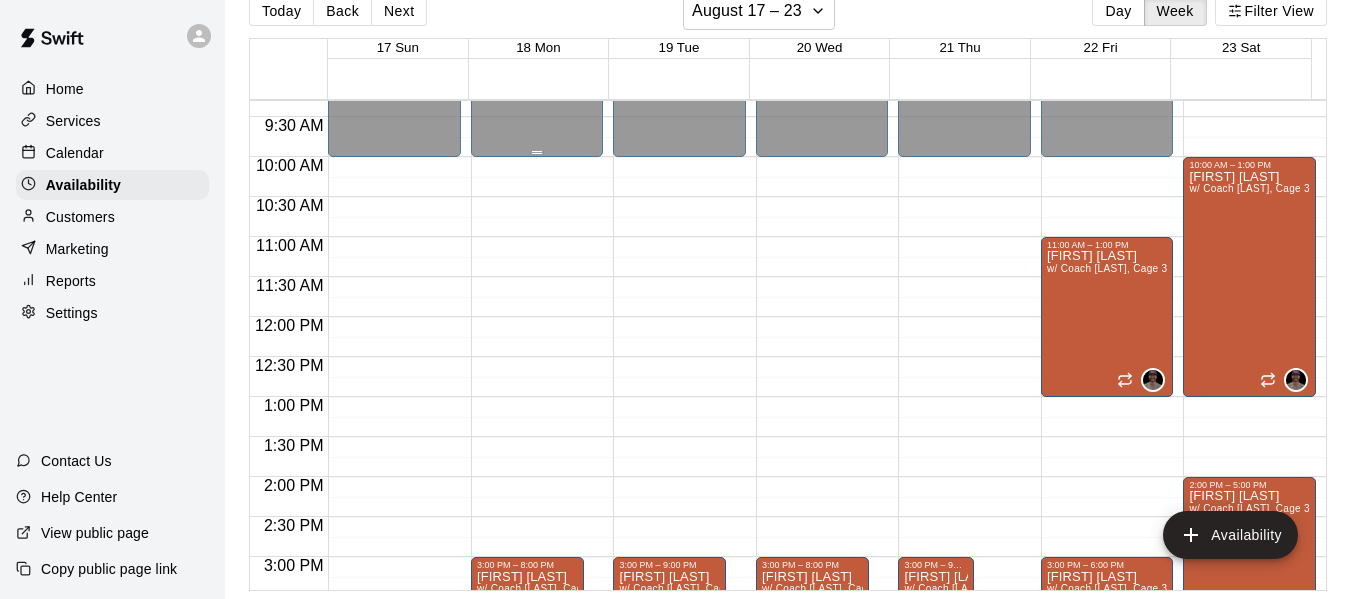 scroll, scrollTop: 737, scrollLeft: 0, axis: vertical 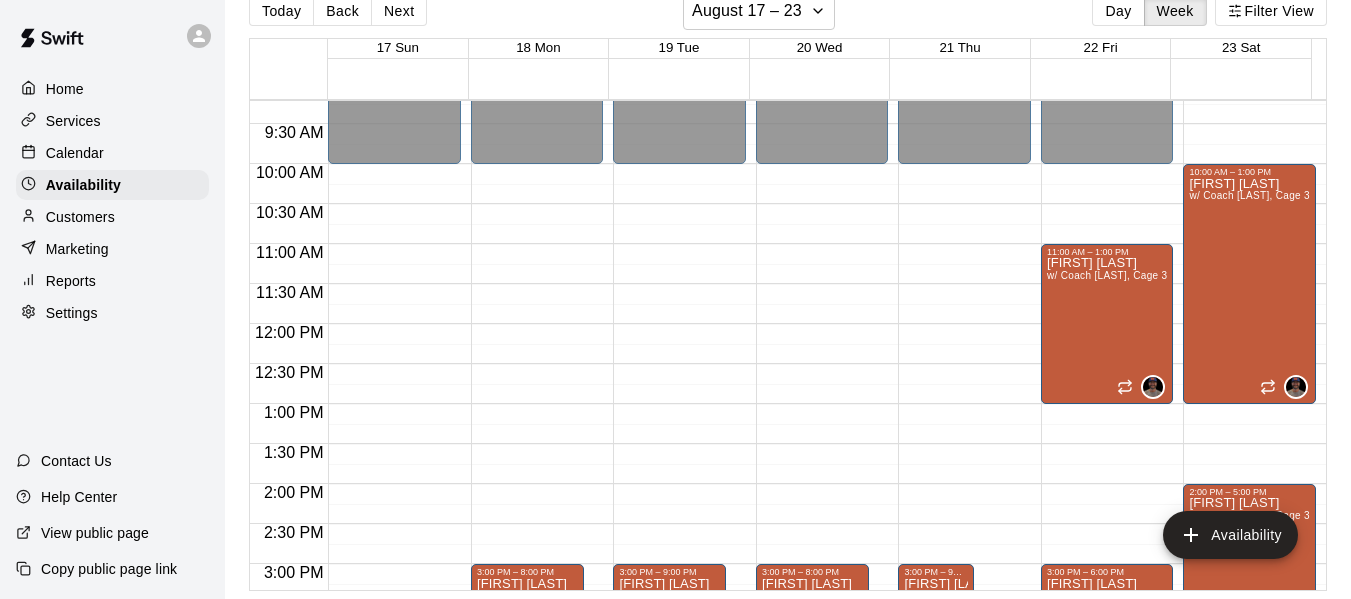 click on "Calendar" at bounding box center [112, 153] 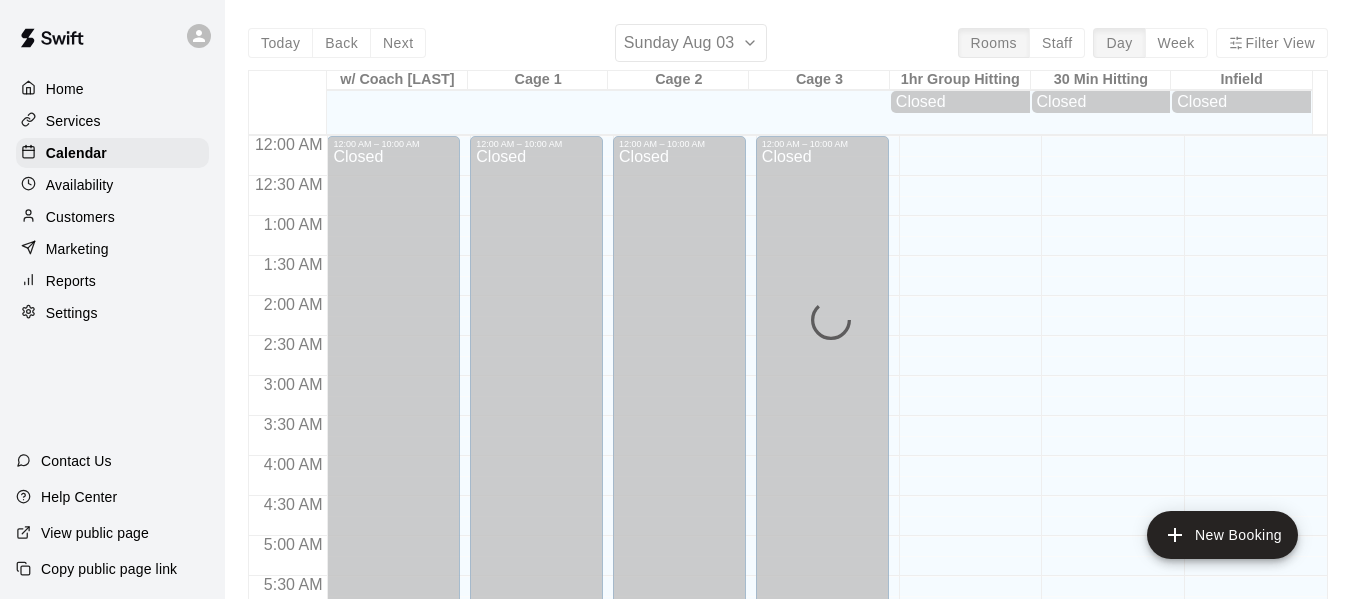 scroll, scrollTop: 938, scrollLeft: 0, axis: vertical 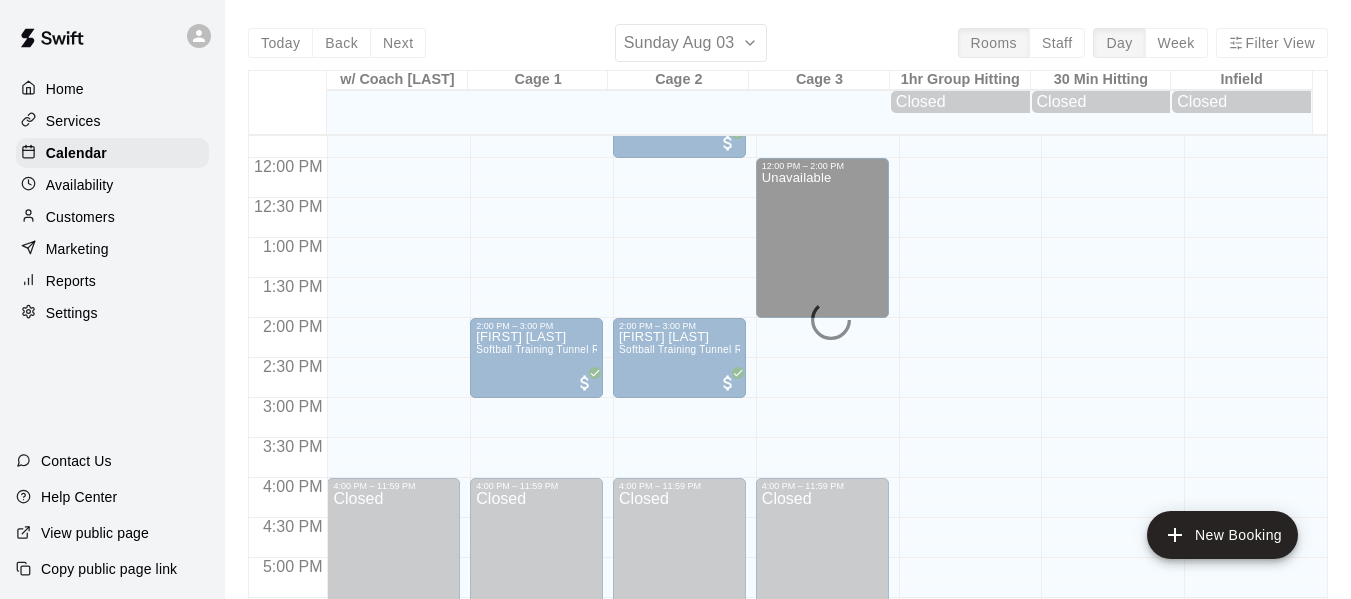 click on "Today Back Next Sunday Aug 03 Rooms Staff Day Week Filter View w/ Coach [LAST] 03 Sun Cage 1 03 Sun Cage 2 03 Sun Cage 3 03 Sun 1hr Group Hitting 03 Sun Closed 30 Min Hitting 03 Sun Closed Infield 03 Sun Closed 12:00 AM 12:30 AM 1:00 AM 1:30 AM 2:00 AM 2:30 AM 3:00 AM 3:30 AM 4:00 AM 4:30 AM 5:00 AM 5:30 AM 6:00 AM 6:30 AM 7:00 AM 7:30 AM 8:00 AM 8:30 AM 9:00 AM 9:30 AM 10:00 AM 10:30 AM 11:00 AM 11:30 AM 12:00 PM 12:30 PM 1:00 PM 1:30 PM 2:00 PM 2:30 PM 3:00 PM 3:30 PM 4:00 PM 4:30 PM 5:00 PM 5:30 PM 6:00 PM 6:30 PM 7:00 PM 7:30 PM 8:00 PM 8:30 PM 9:00 PM 9:30 PM 10:00 PM 10:30 PM 11:00 PM 11:30 PM 12:00 AM – 10:00 AM Closed 4:00 PM – 11:59 PM Closed 12:00 AM – 10:00 AM Closed 10:00 AM – 11:00 AM [FIRST] [LAST] Softball Training Tunnel Rental 2:00 PM – 3:00 PM [FIRST] [LAST] Softball Training Tunnel Rental (Off Peak) 4:00 PM – 11:59 PM Closed 12:00 AM – 10:00 AM Closed 11:00 AM – 12:00 PM [FIRST] [LAST] Softball Training Tunnel Rental (Off Peak) 2:00 PM – 3:00 PM [FIRST] [LAST] Closed" at bounding box center [788, 323] 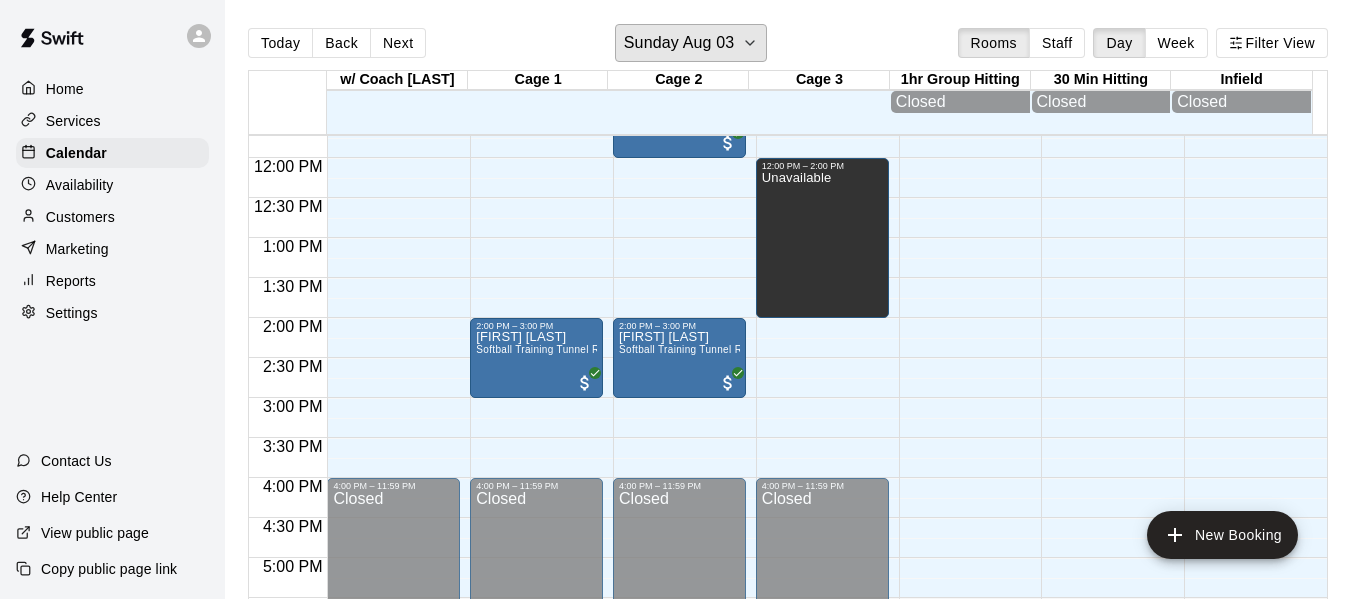 click 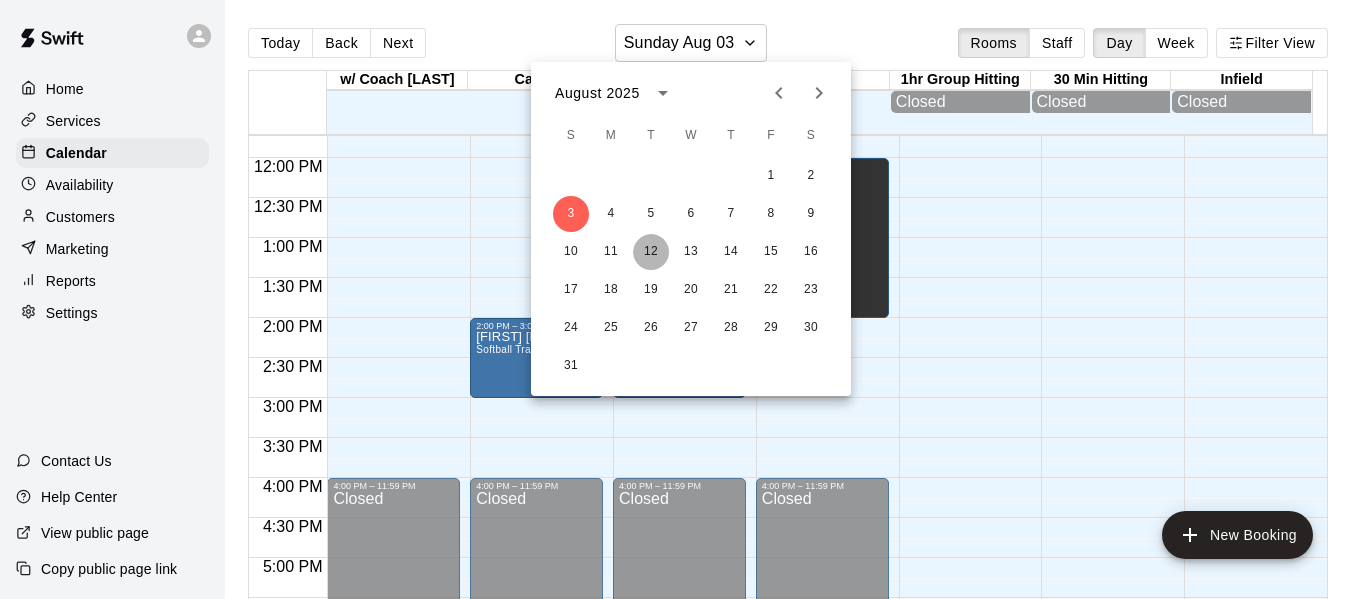 click on "12" at bounding box center [651, 252] 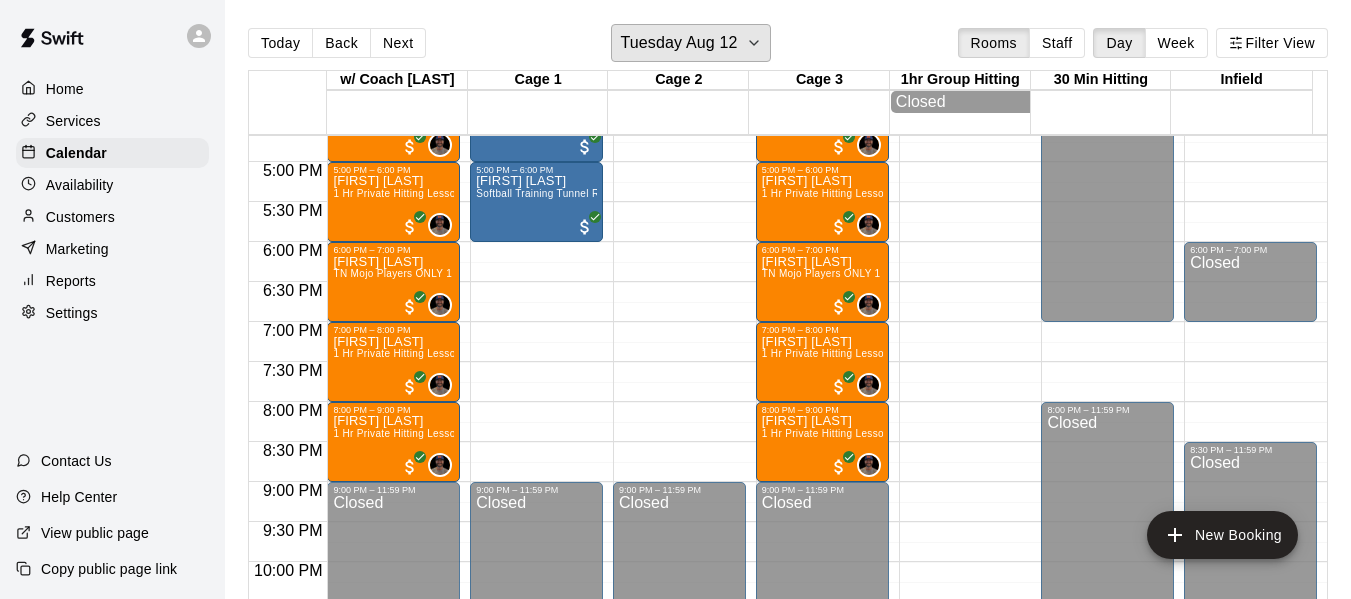 scroll, scrollTop: 1438, scrollLeft: 0, axis: vertical 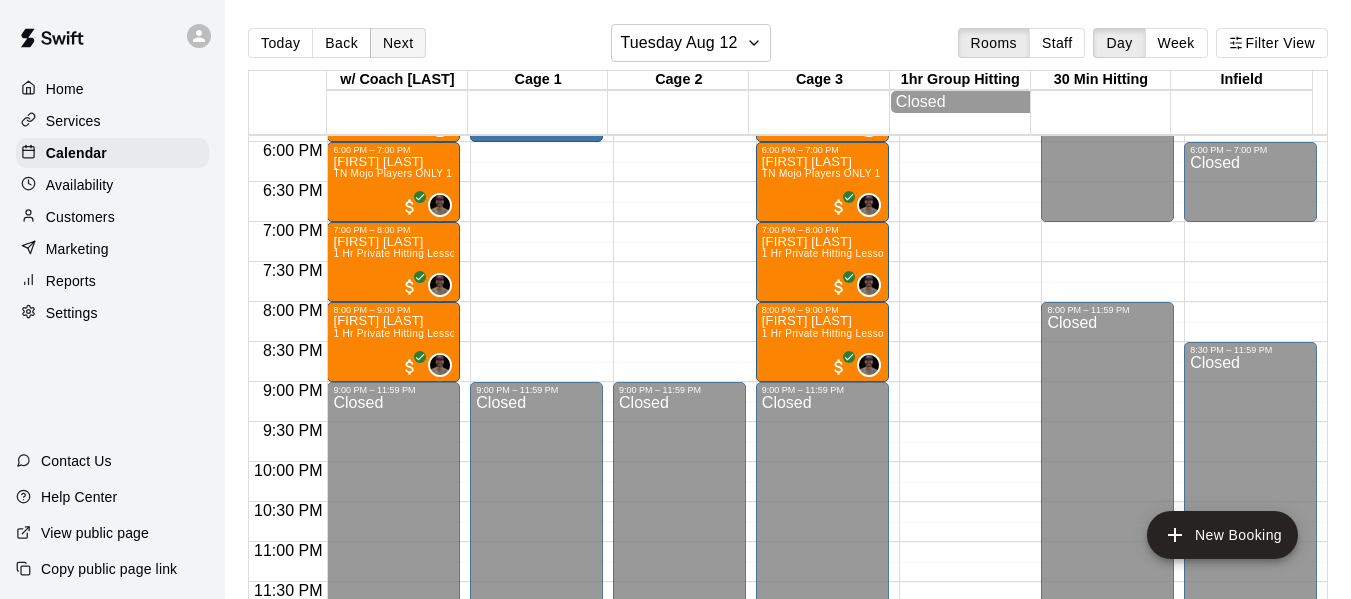 click on "Next" at bounding box center (398, 43) 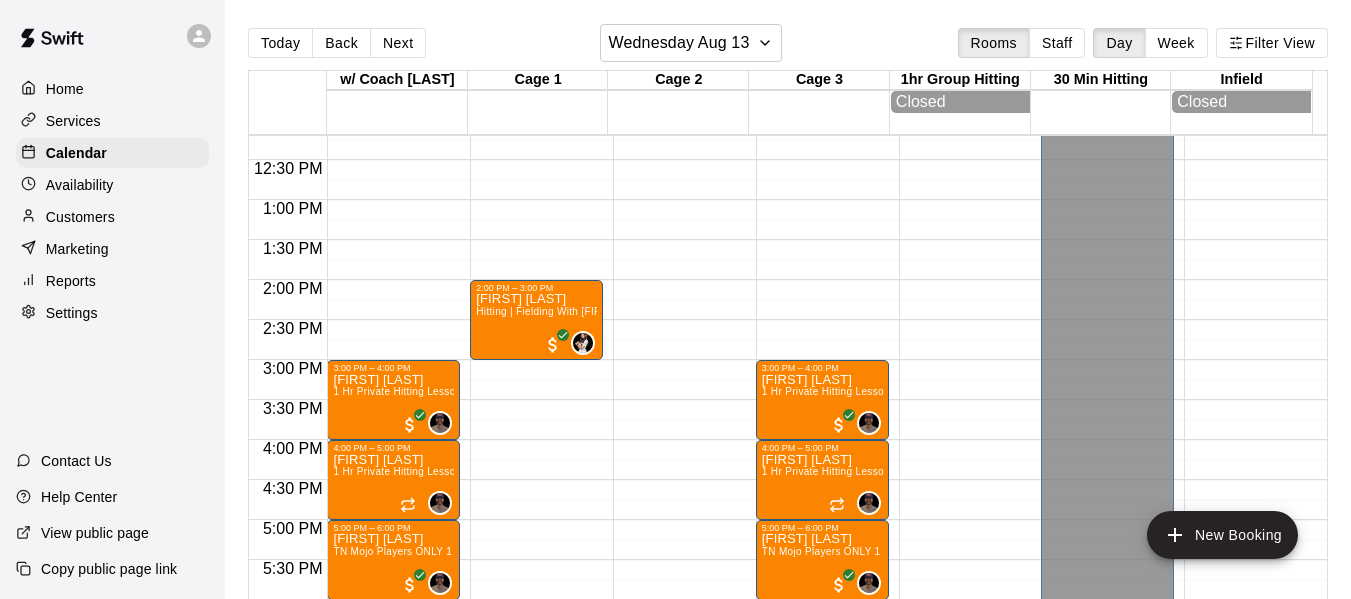 scroll, scrollTop: 971, scrollLeft: 0, axis: vertical 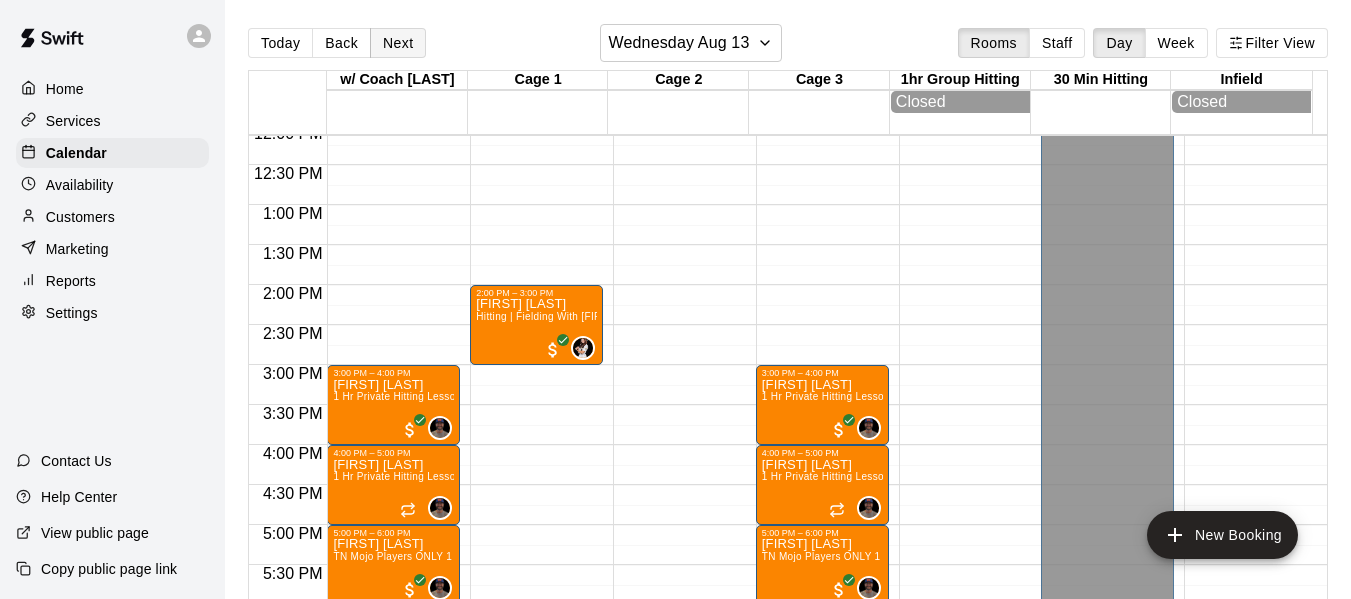 click on "Next" at bounding box center (398, 43) 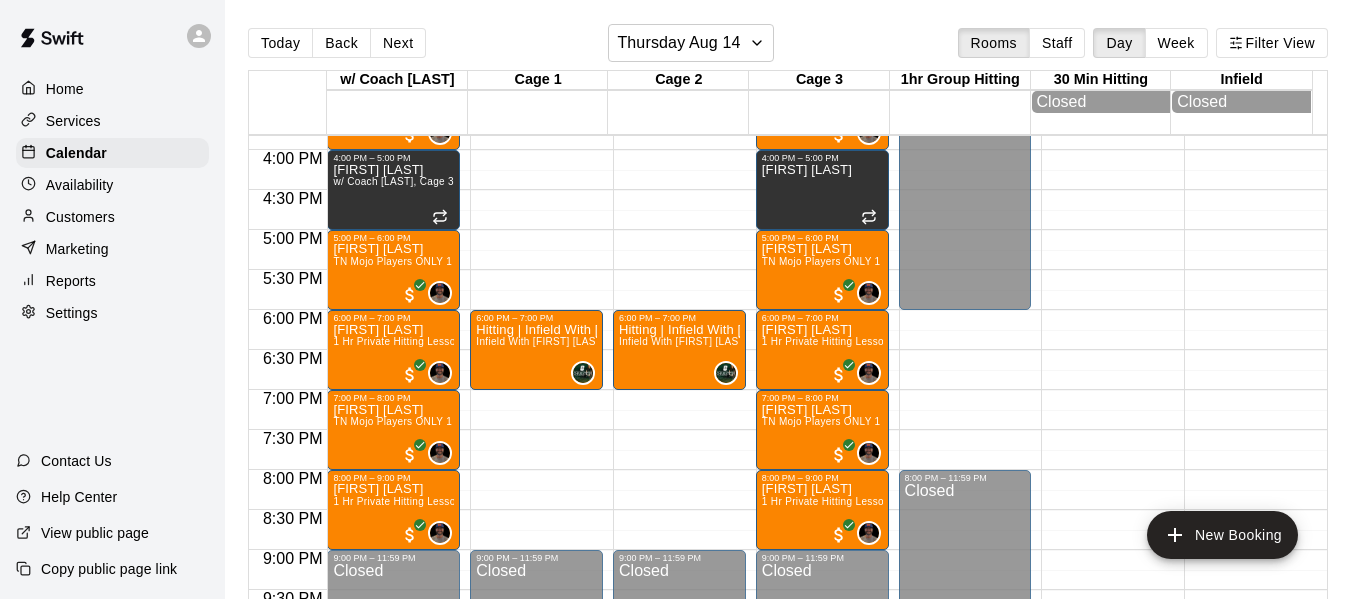 scroll, scrollTop: 1238, scrollLeft: 0, axis: vertical 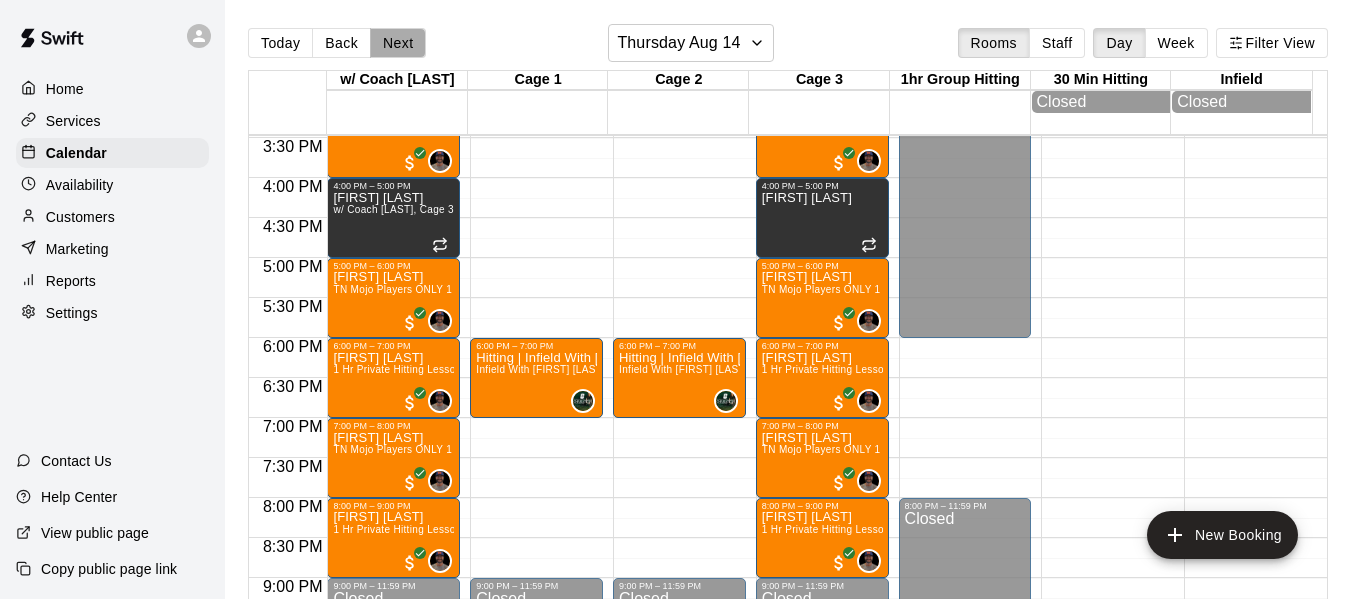 click on "Next" at bounding box center [398, 43] 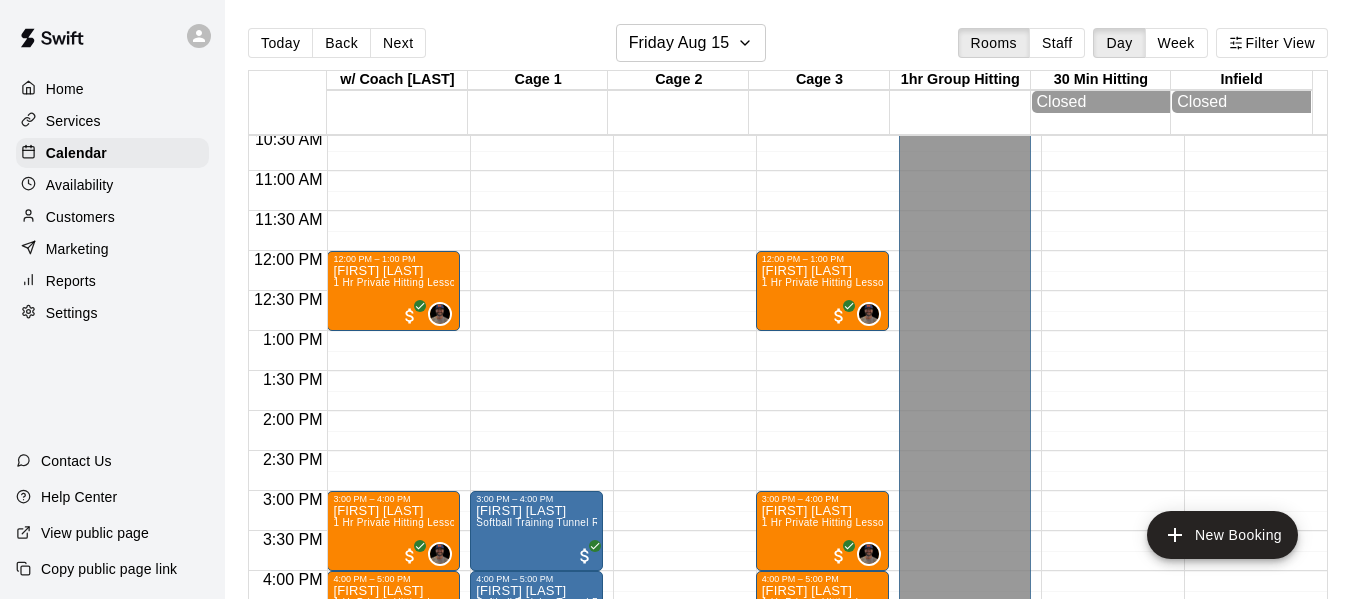 scroll, scrollTop: 838, scrollLeft: 0, axis: vertical 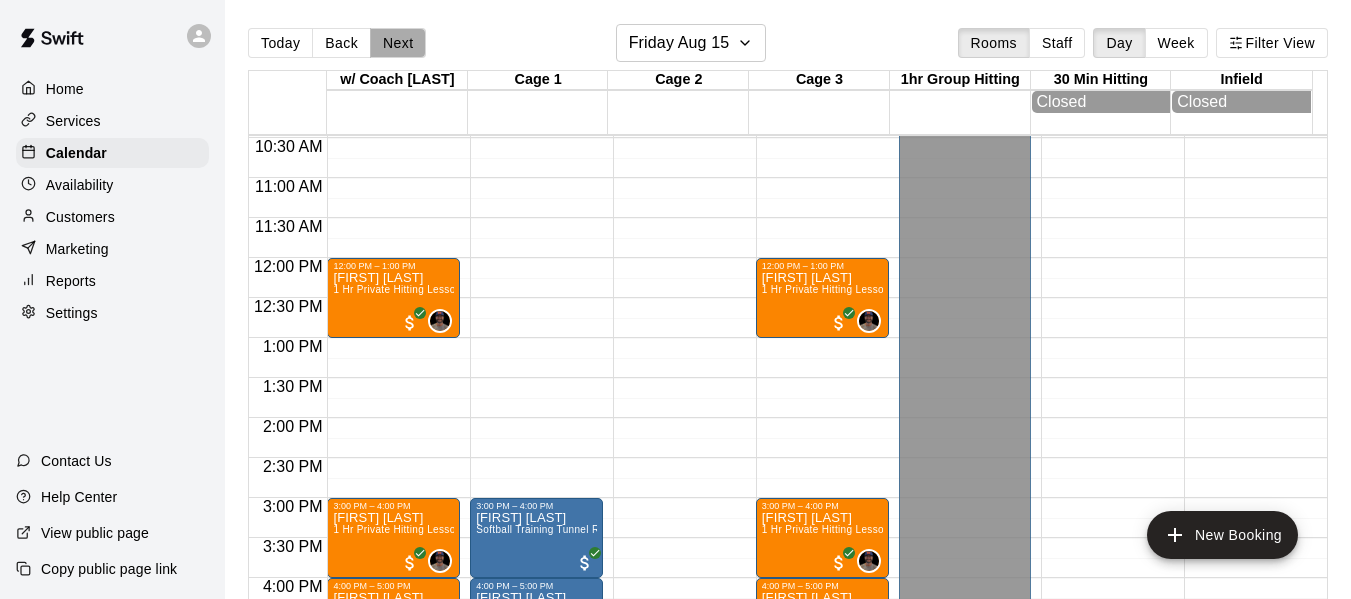 click on "Next" at bounding box center (398, 43) 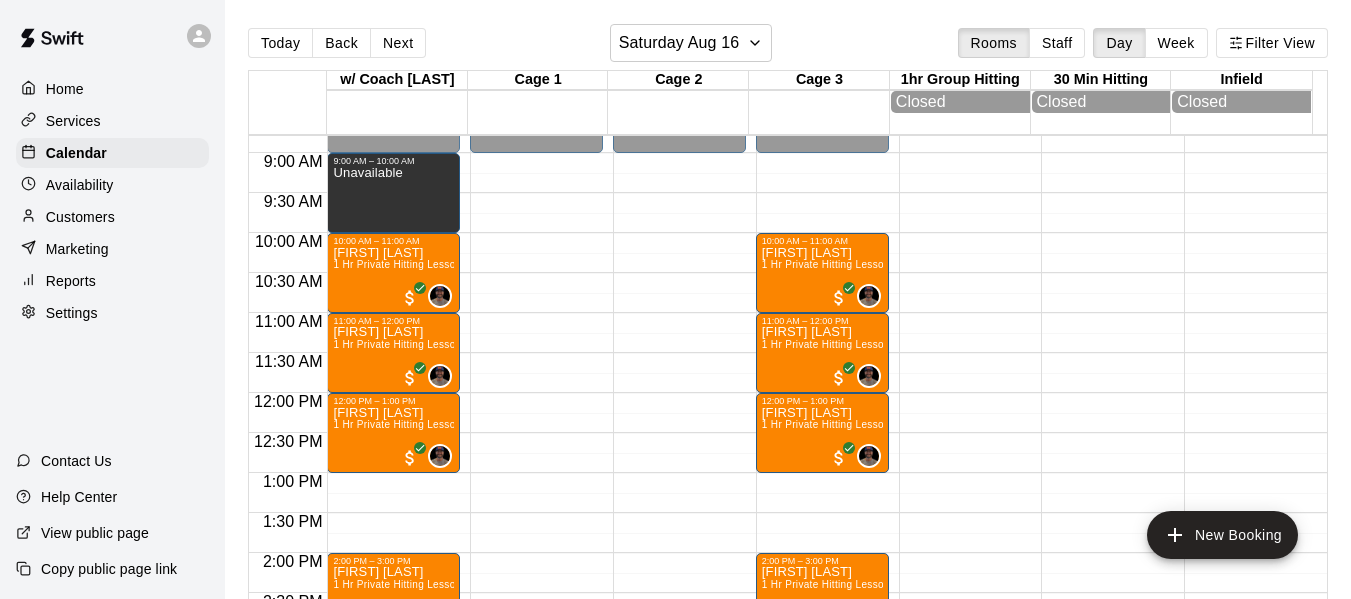 scroll, scrollTop: 671, scrollLeft: 0, axis: vertical 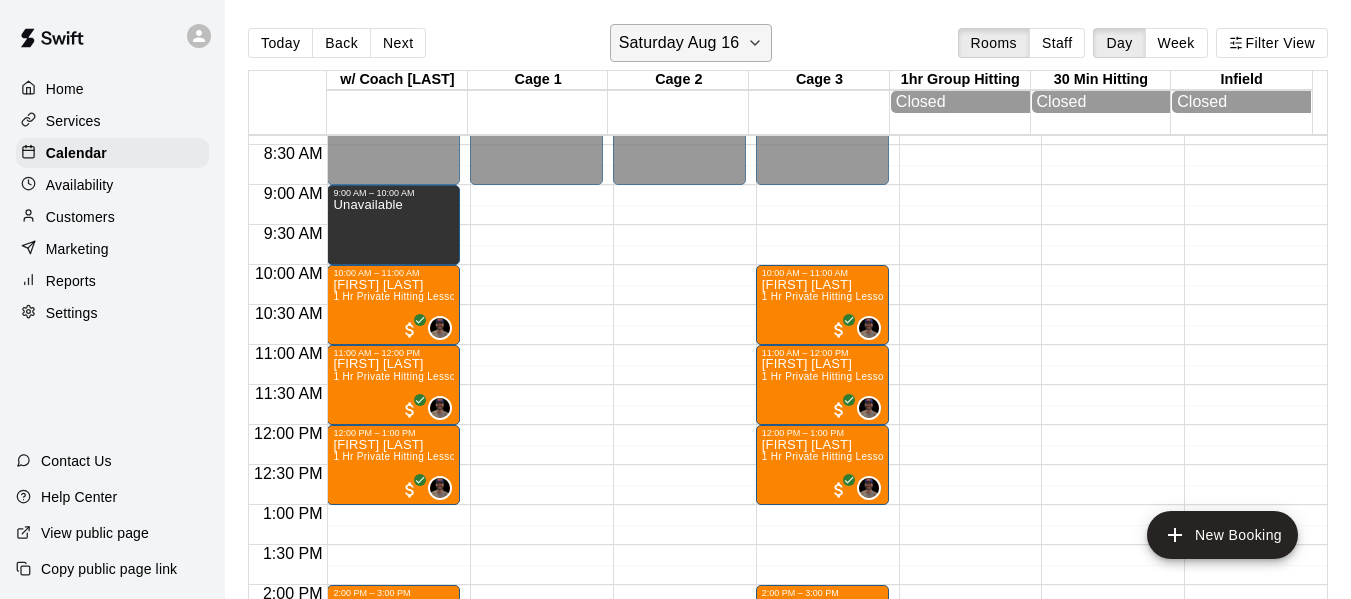 click 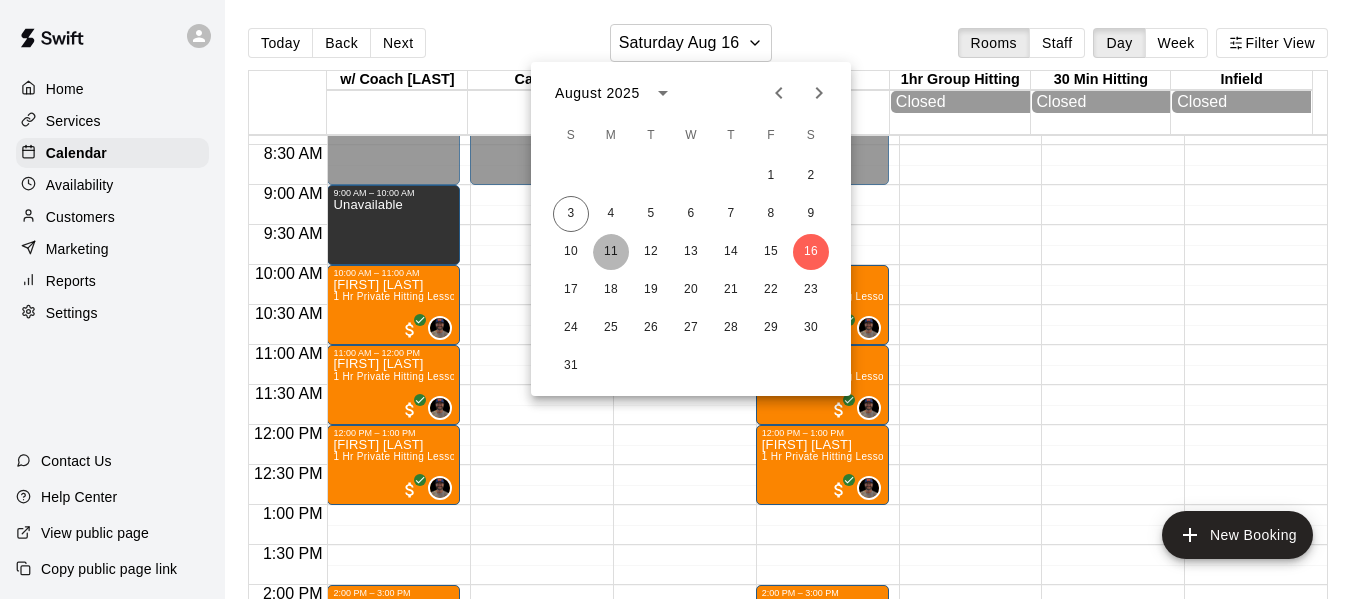 click on "11" at bounding box center [611, 252] 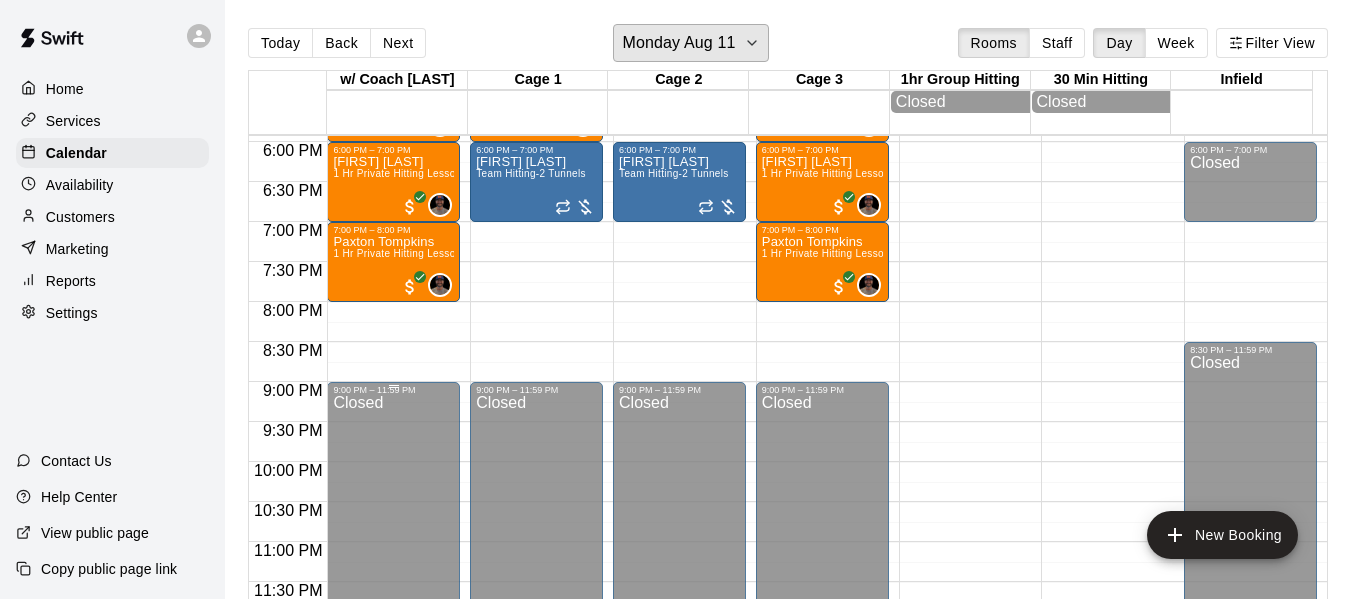 scroll, scrollTop: 1438, scrollLeft: 0, axis: vertical 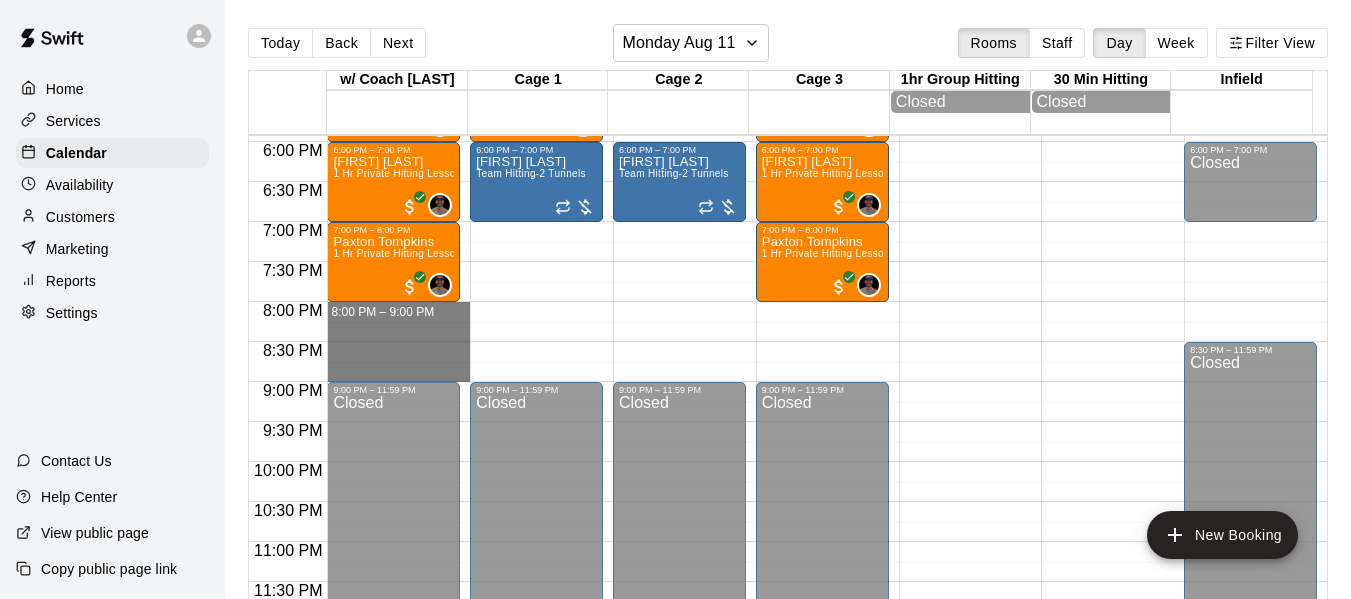 drag, startPoint x: 385, startPoint y: 311, endPoint x: 398, endPoint y: 374, distance: 64.327286 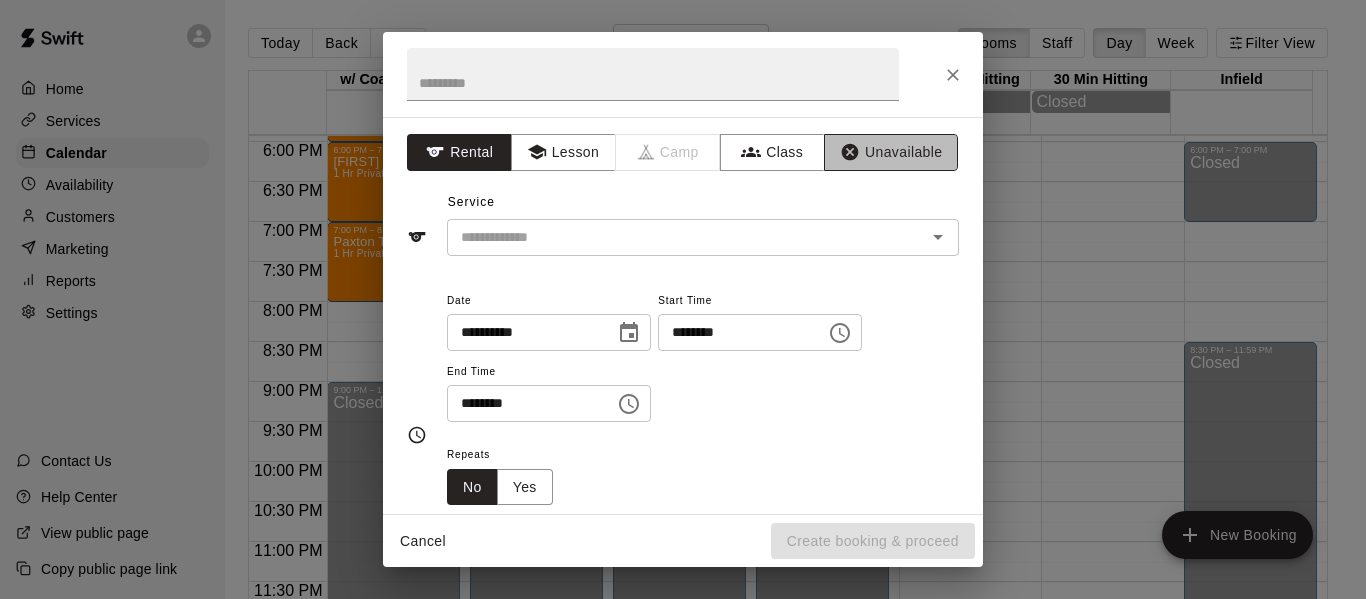 click on "Unavailable" at bounding box center (891, 152) 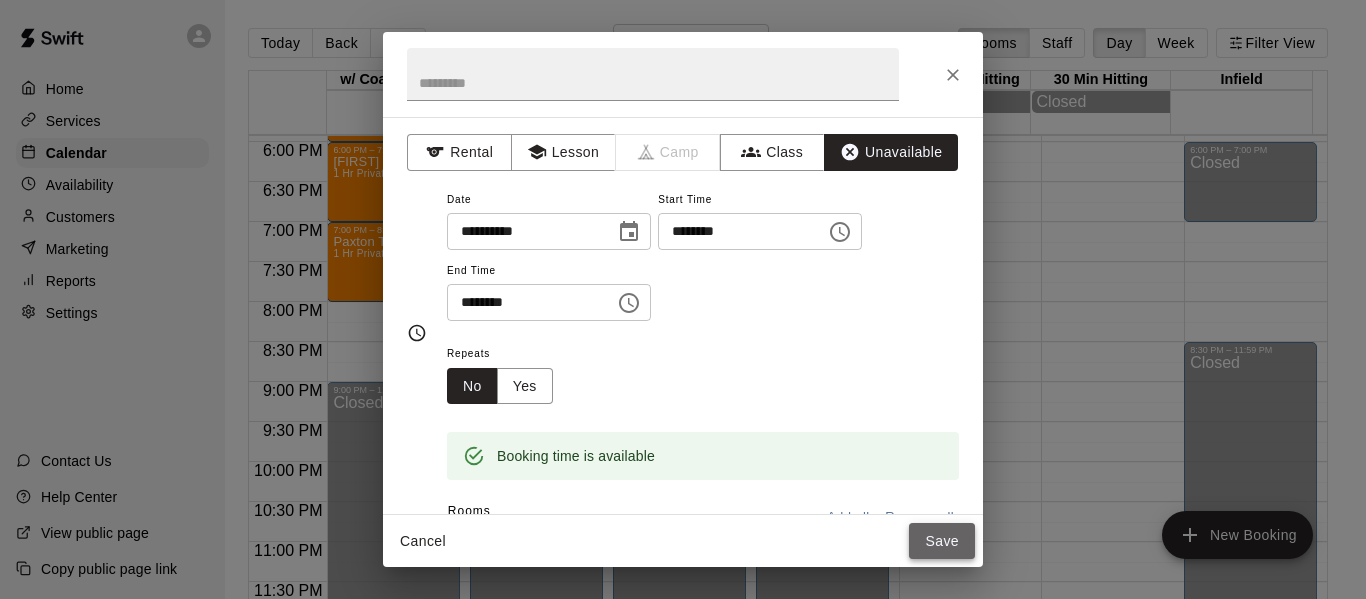 click on "Save" at bounding box center (942, 541) 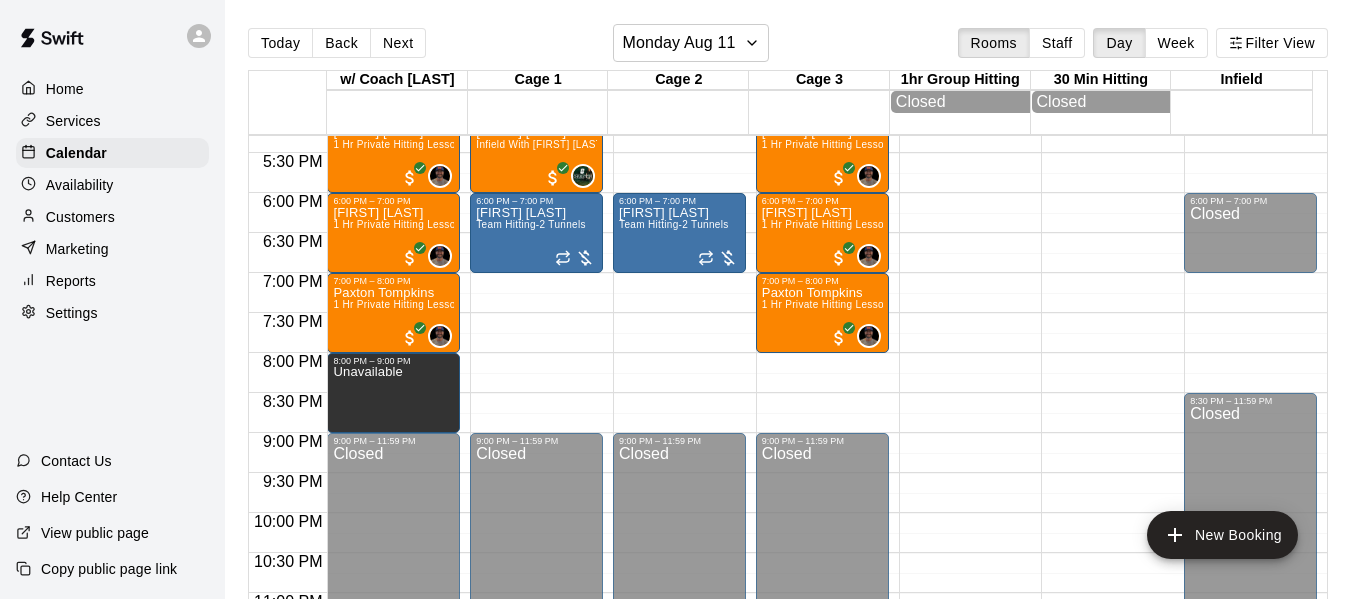 scroll, scrollTop: 1371, scrollLeft: 0, axis: vertical 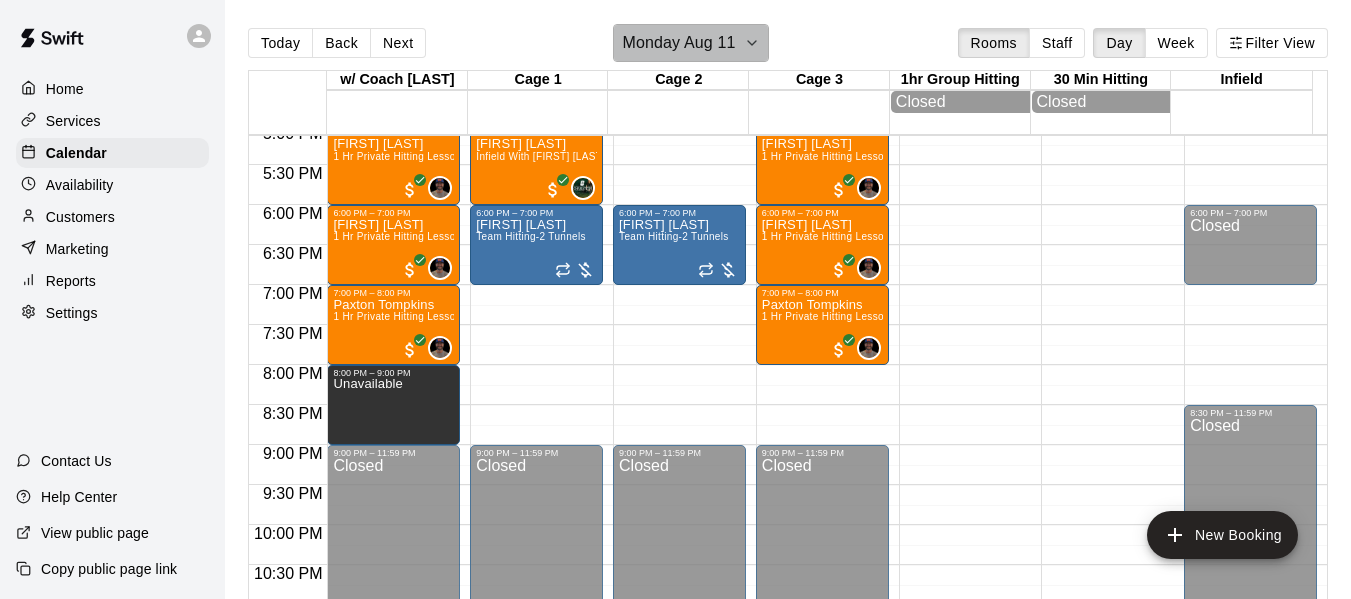 click on "Monday Aug 11" at bounding box center (690, 43) 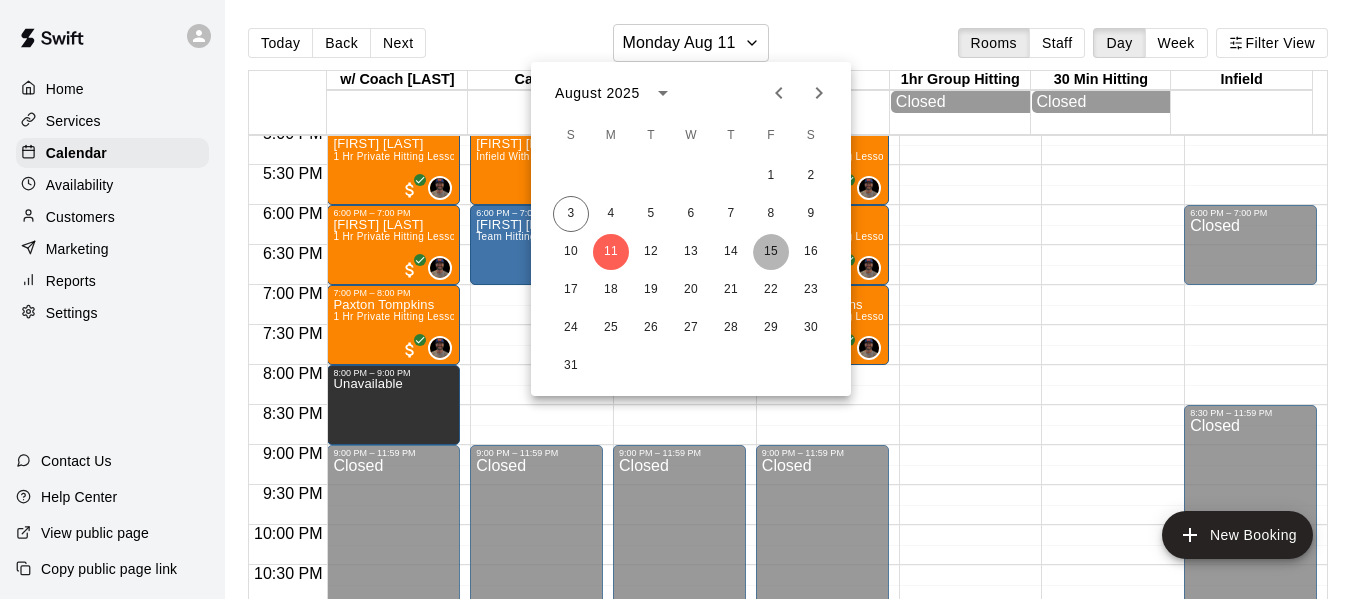 click on "15" at bounding box center (771, 252) 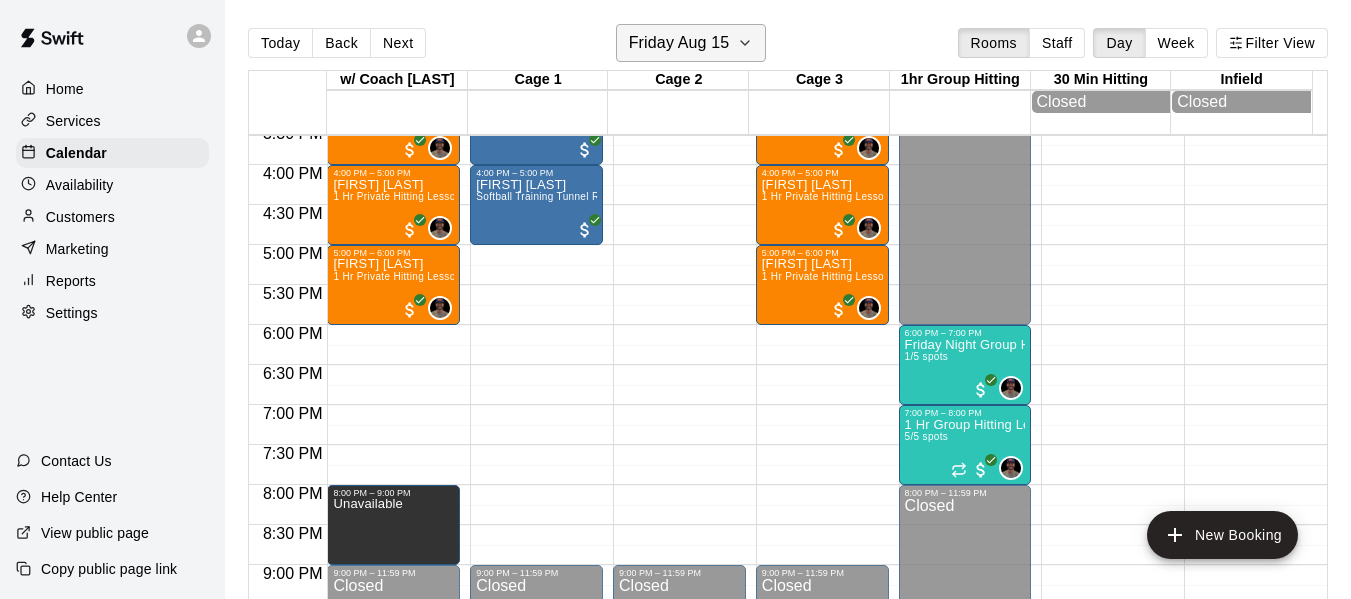 scroll, scrollTop: 1238, scrollLeft: 0, axis: vertical 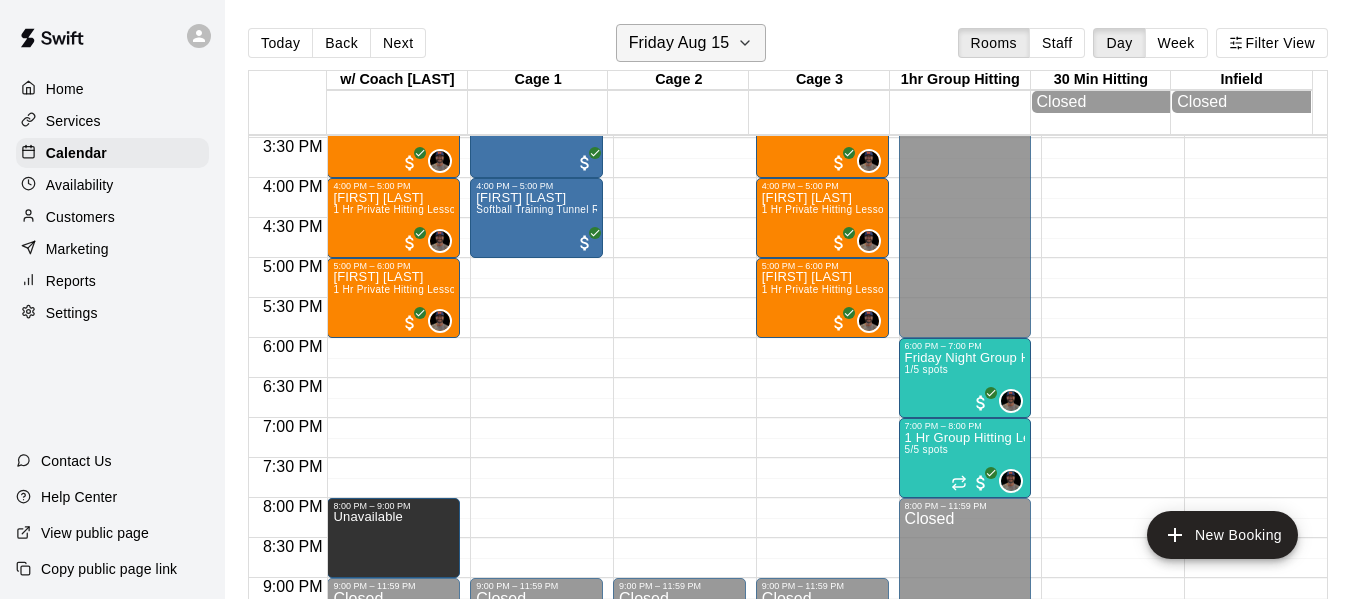 click 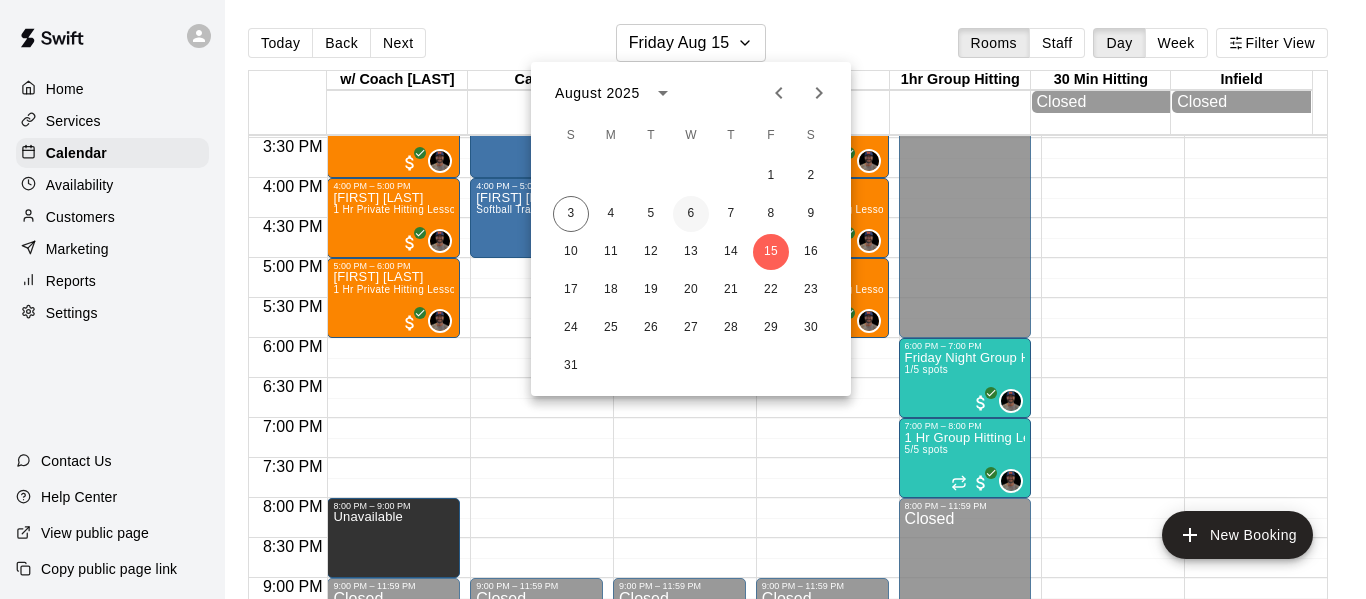 click on "6" at bounding box center [691, 214] 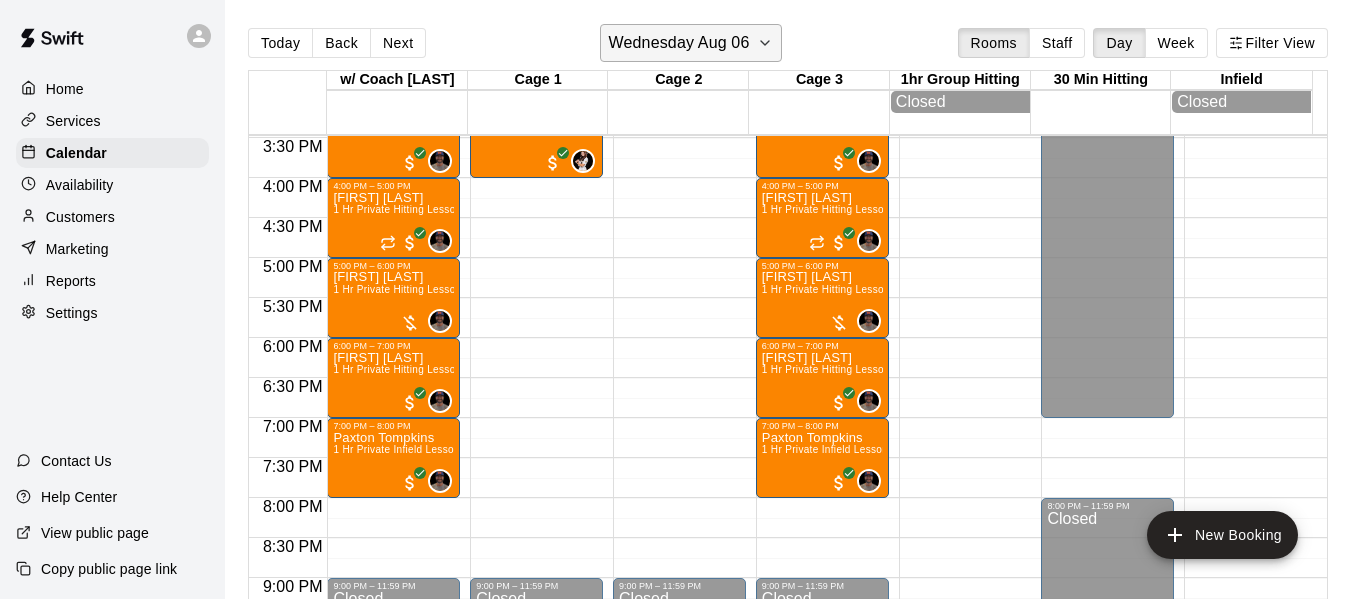 click 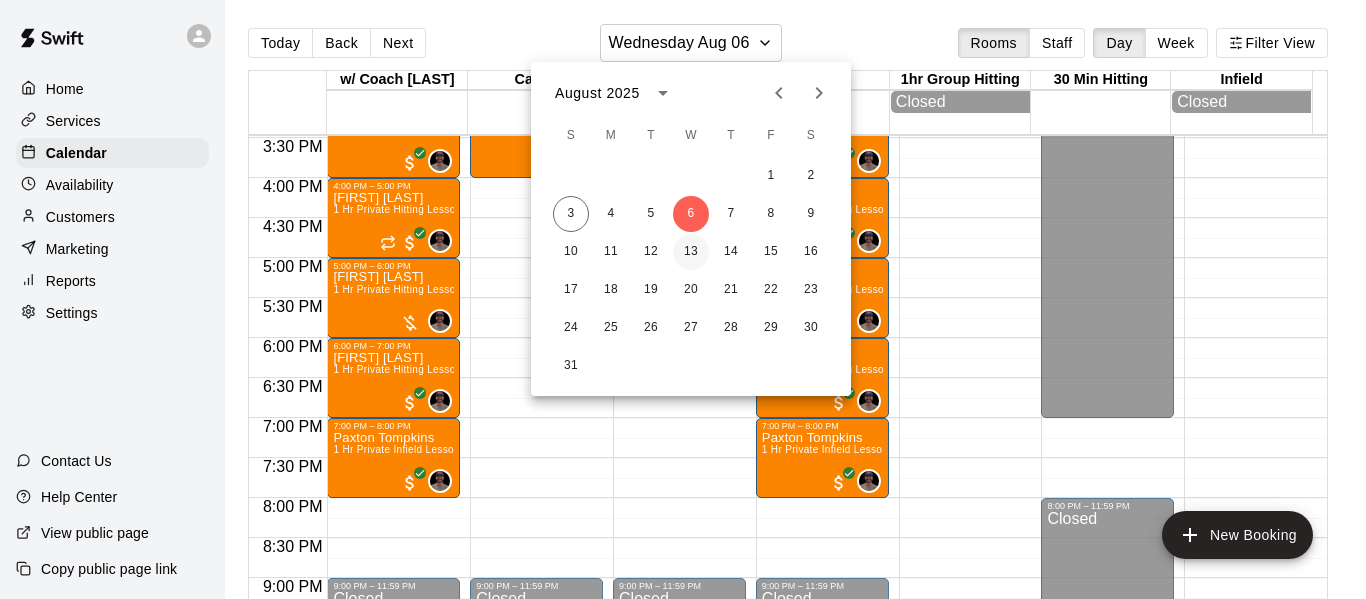 click on "13" at bounding box center [691, 252] 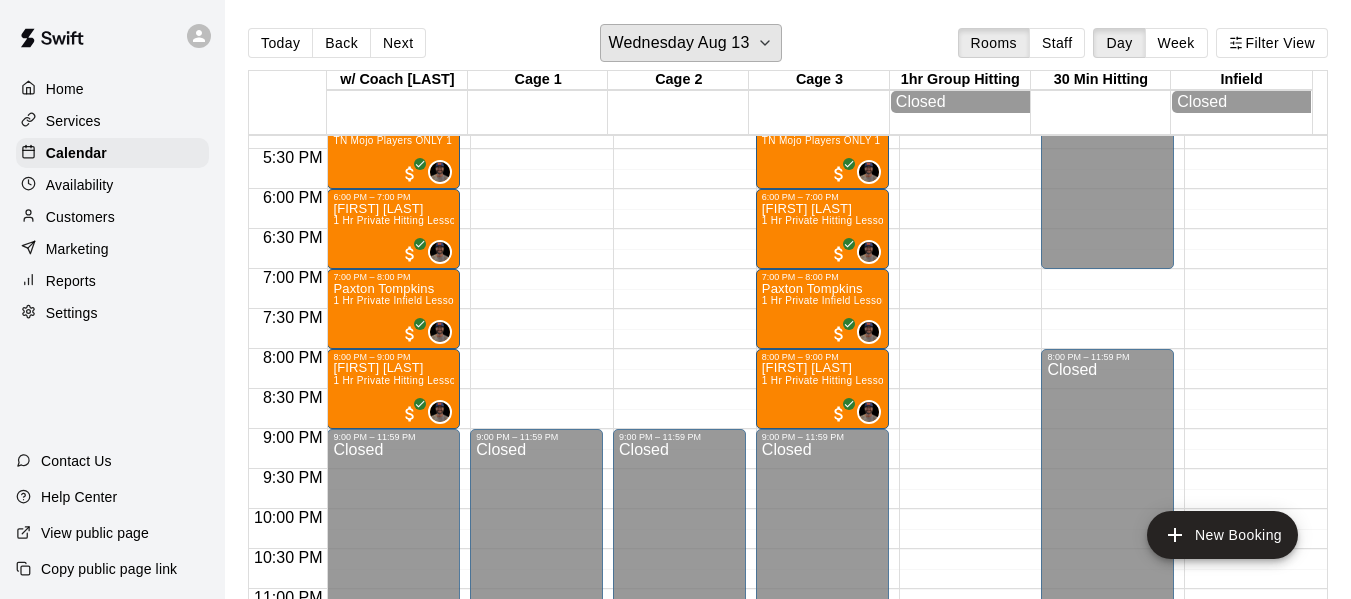 scroll, scrollTop: 1439, scrollLeft: 0, axis: vertical 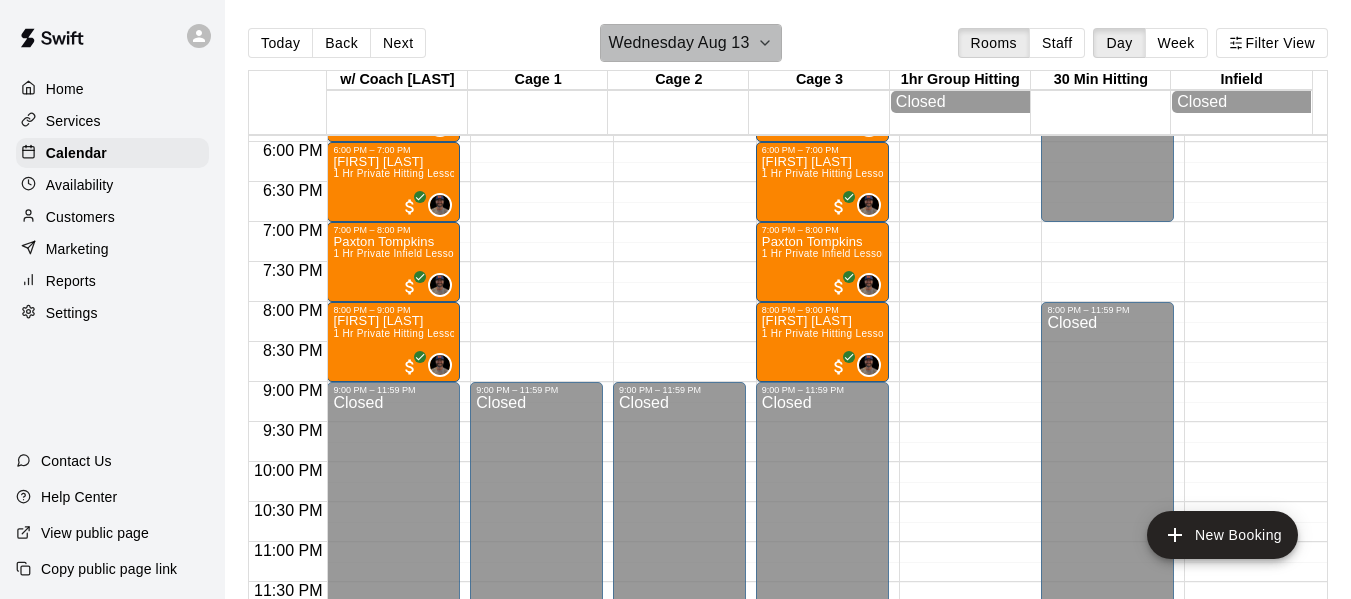 click 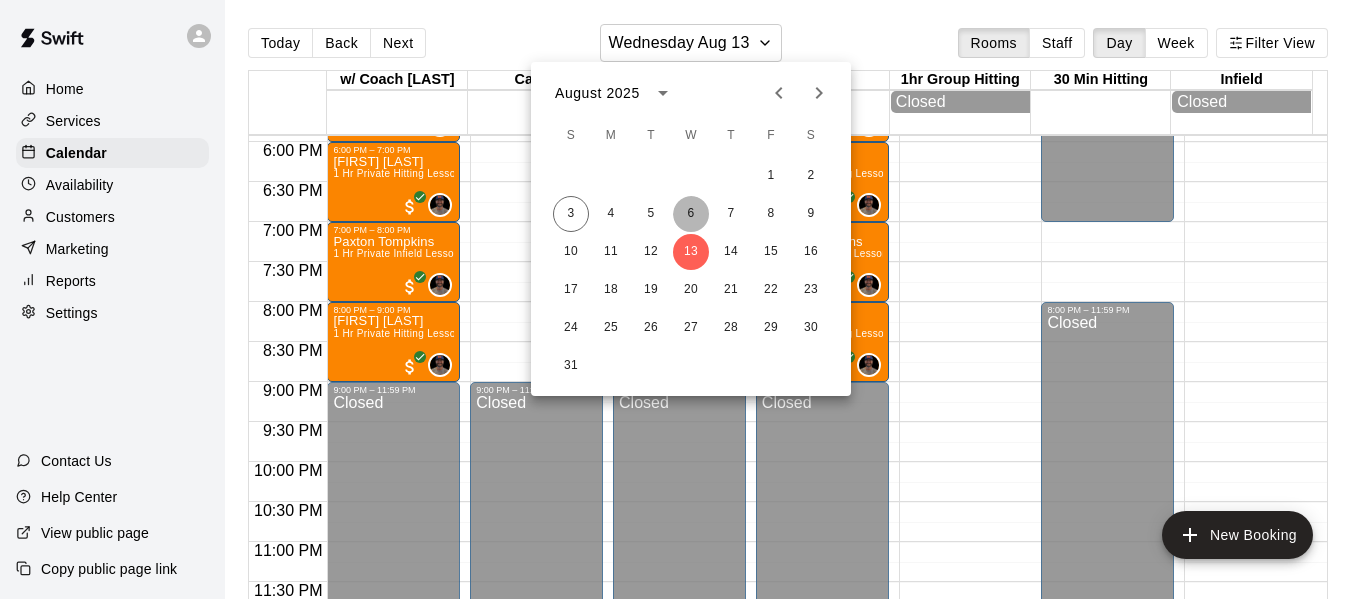 click on "6" at bounding box center (691, 214) 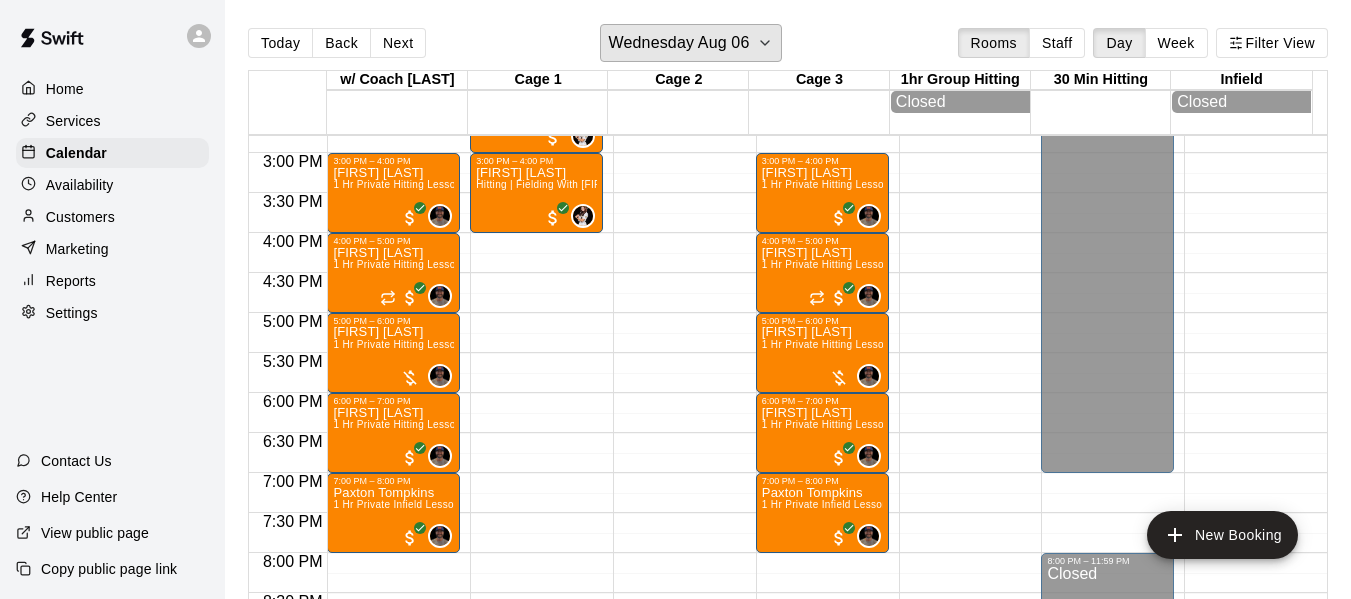 scroll, scrollTop: 1172, scrollLeft: 0, axis: vertical 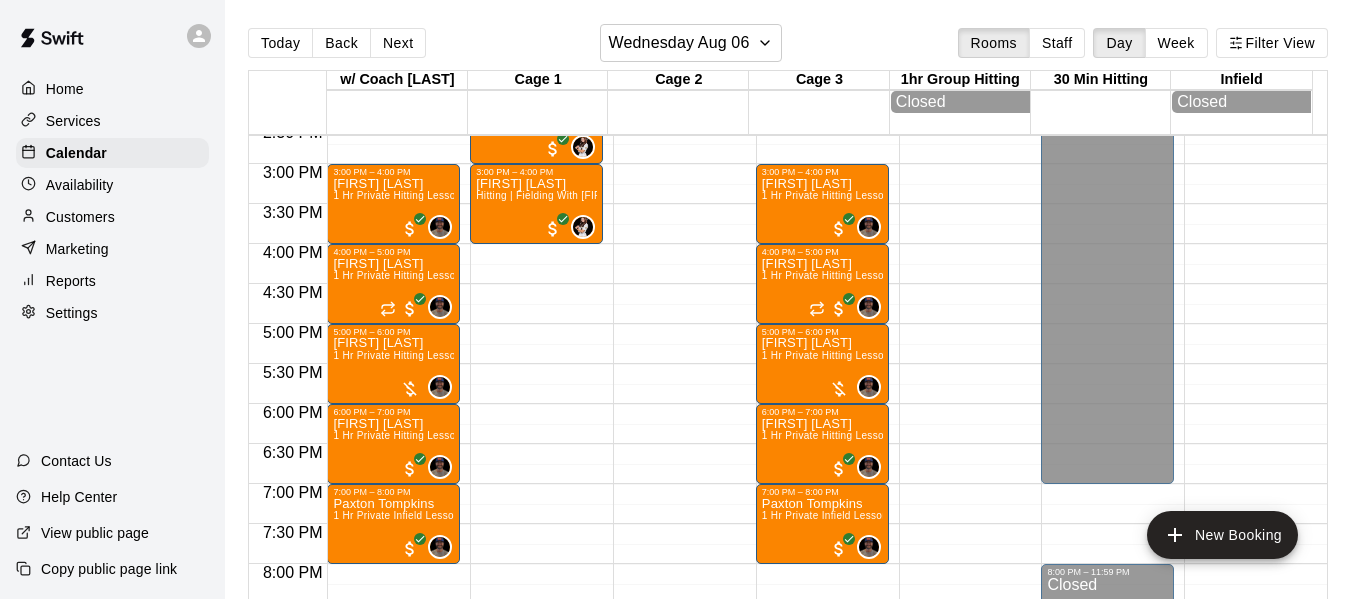 click on "Availability" at bounding box center (112, 185) 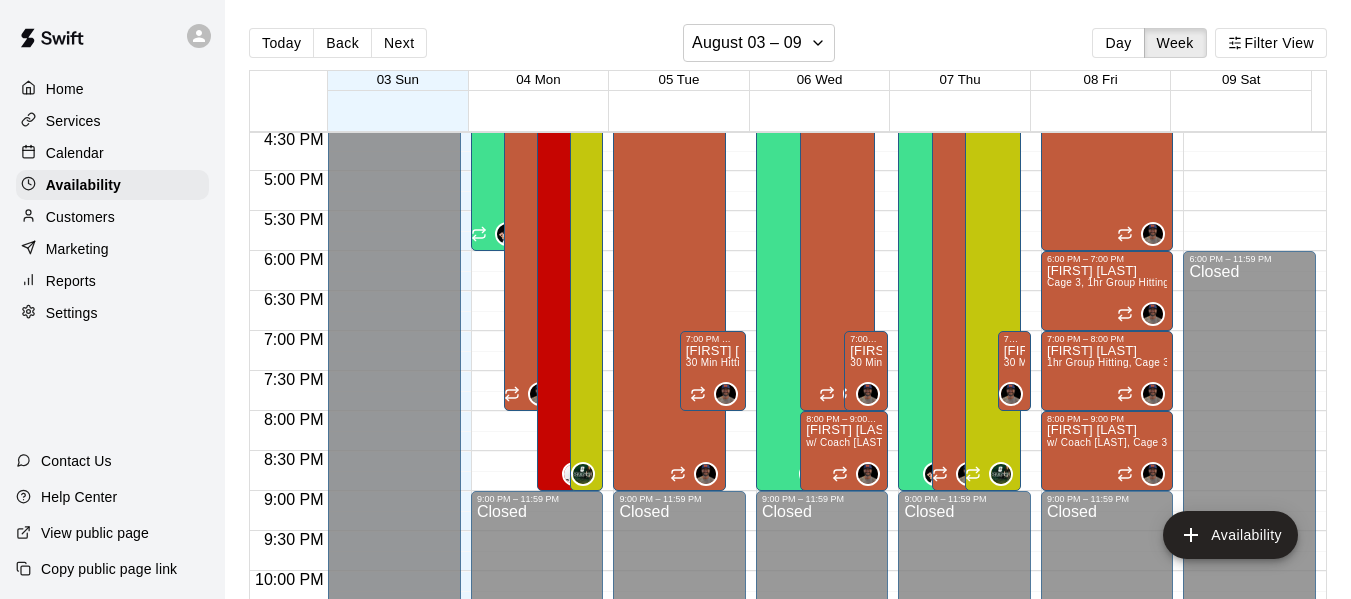 scroll, scrollTop: 1299, scrollLeft: 0, axis: vertical 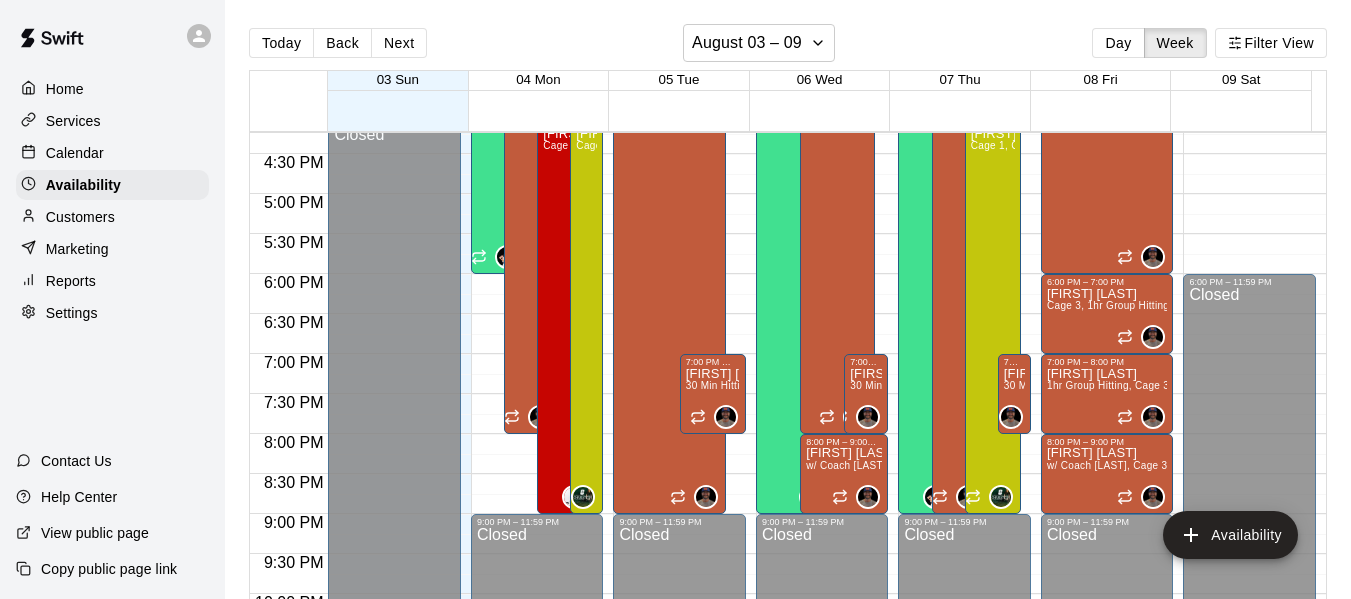 click on "Calendar" at bounding box center (112, 153) 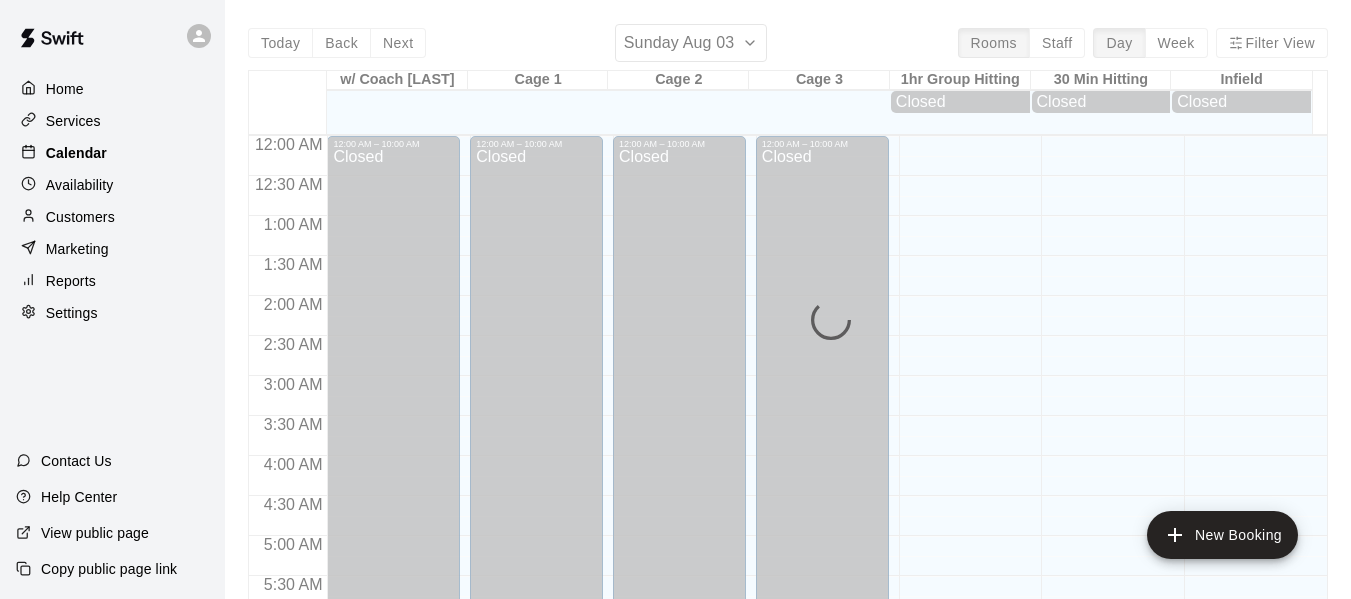 scroll, scrollTop: 940, scrollLeft: 0, axis: vertical 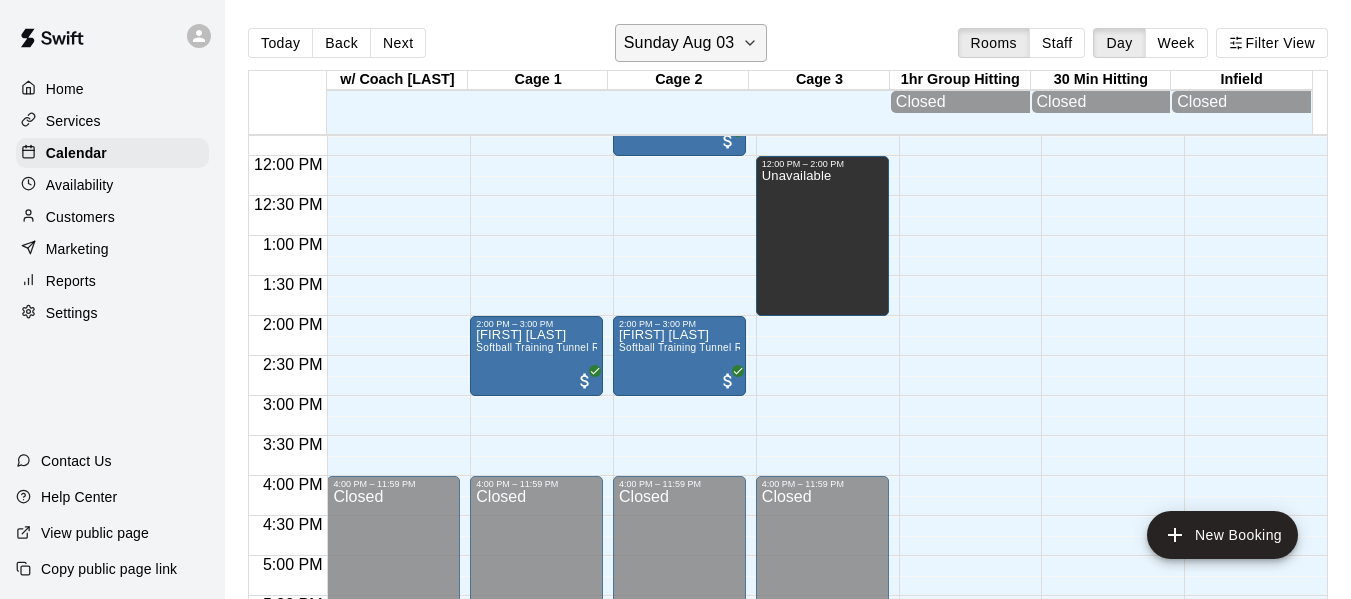 click 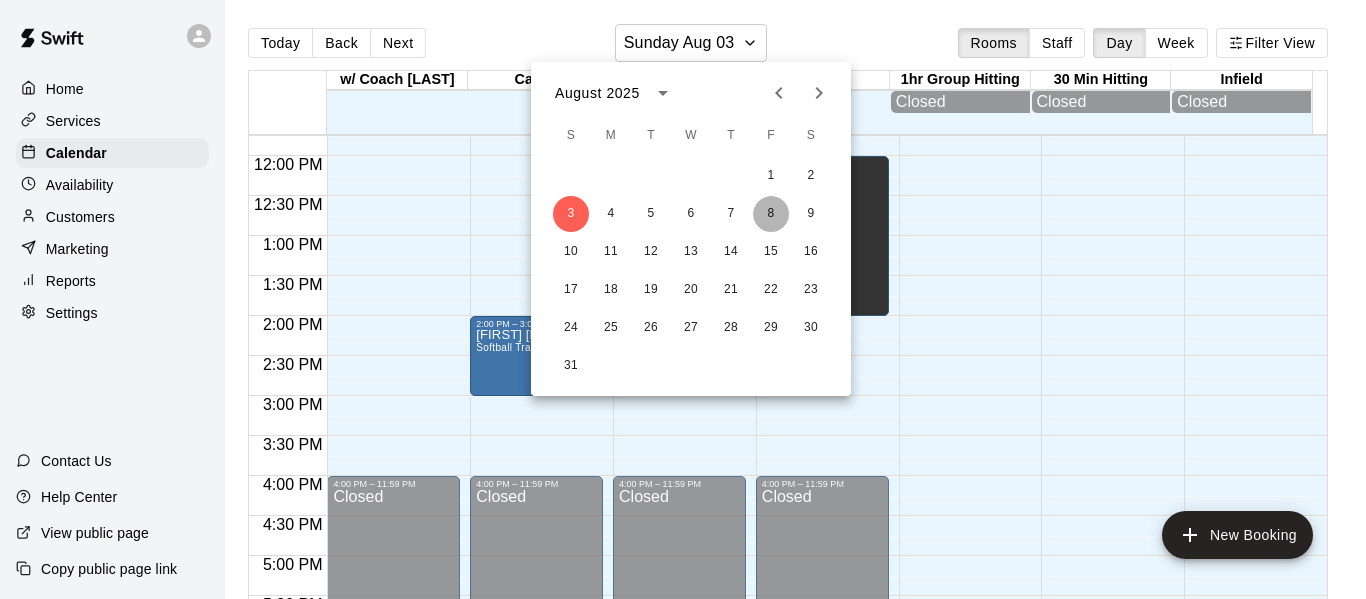 click on "8" at bounding box center (771, 214) 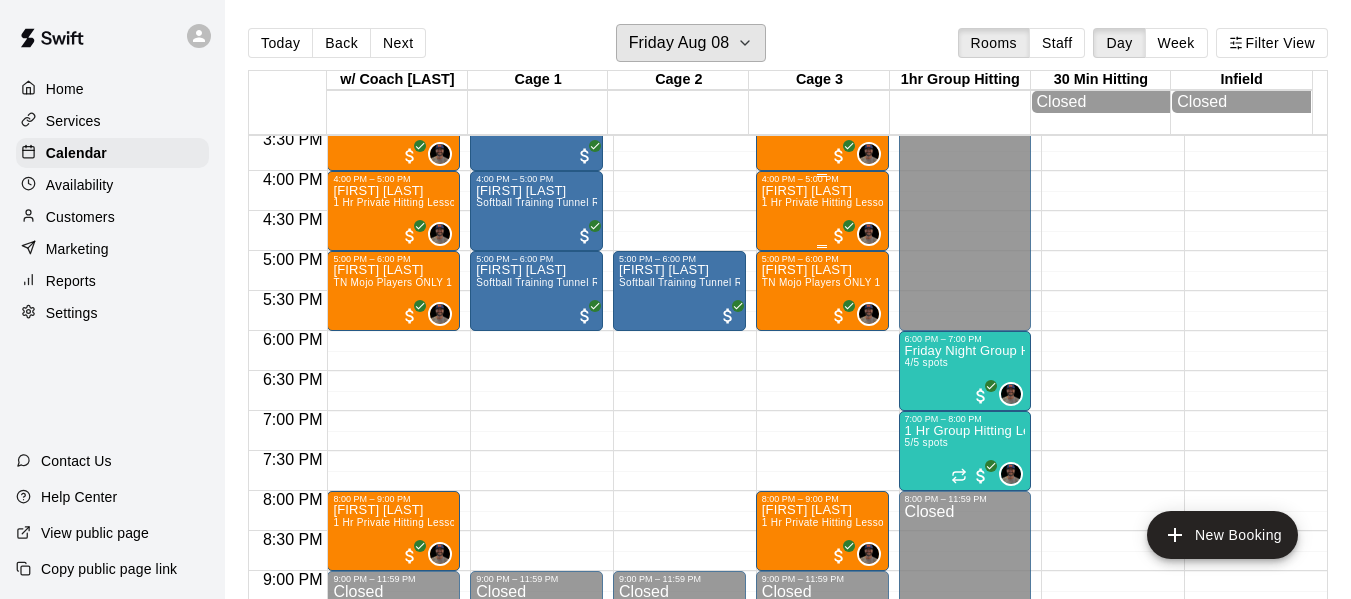 scroll, scrollTop: 1239, scrollLeft: 0, axis: vertical 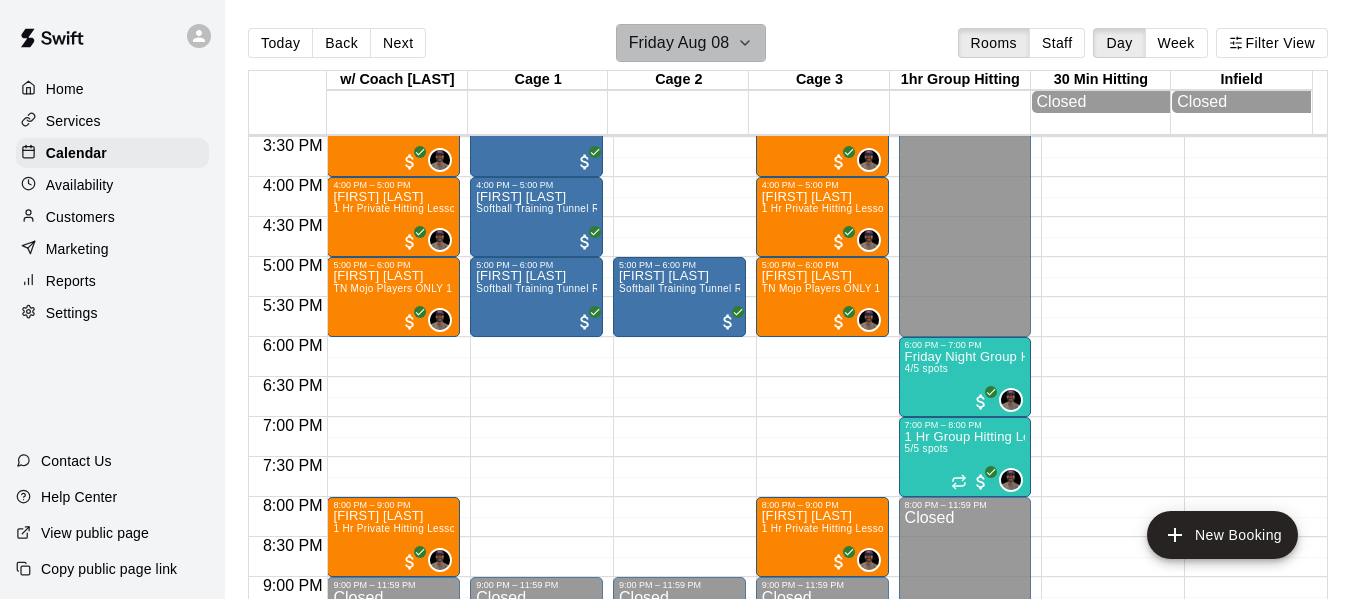 click 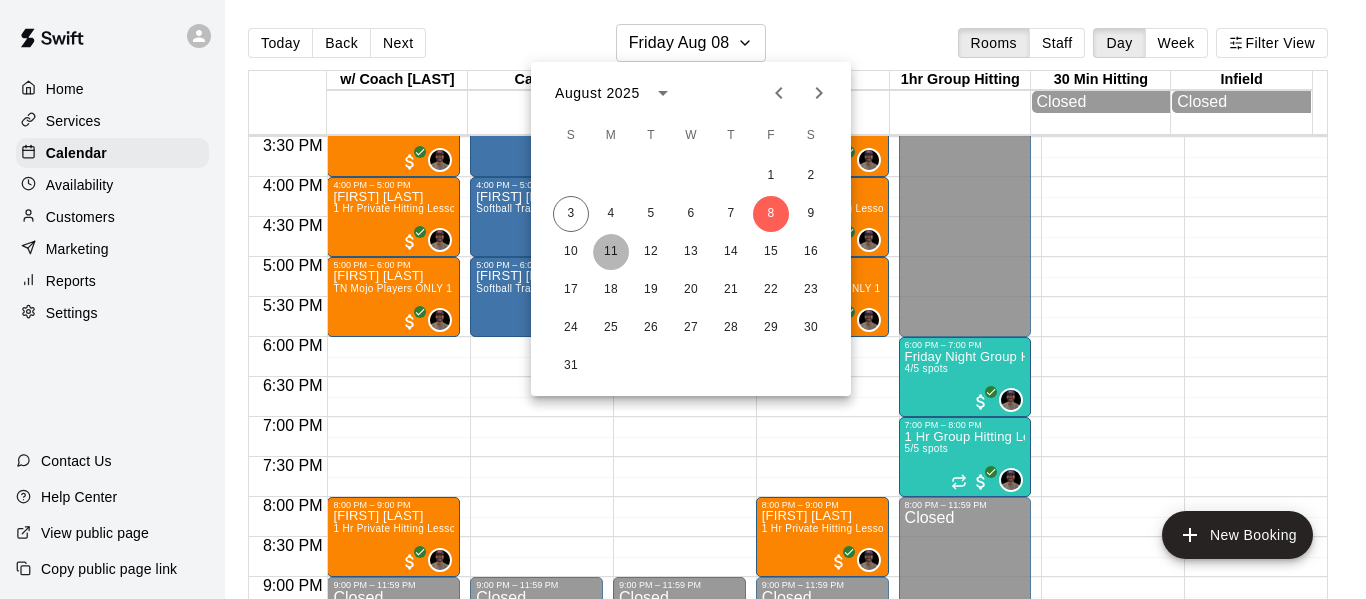 click on "11" at bounding box center [611, 252] 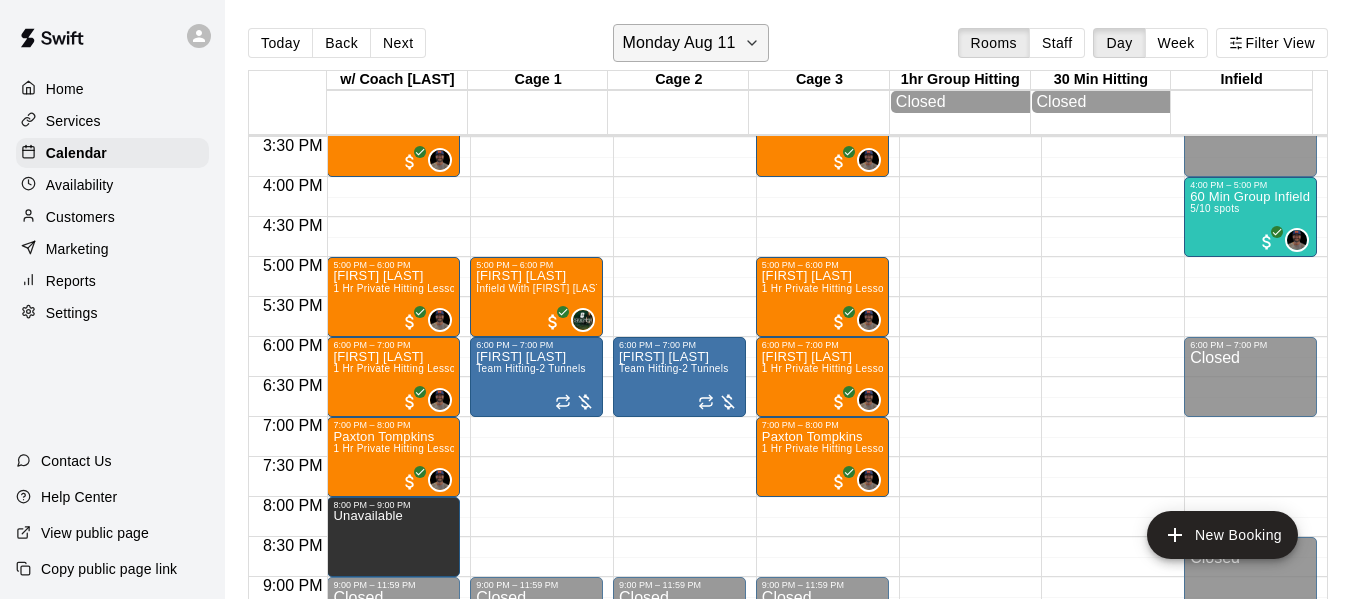 click on "Monday Aug 11" at bounding box center (690, 43) 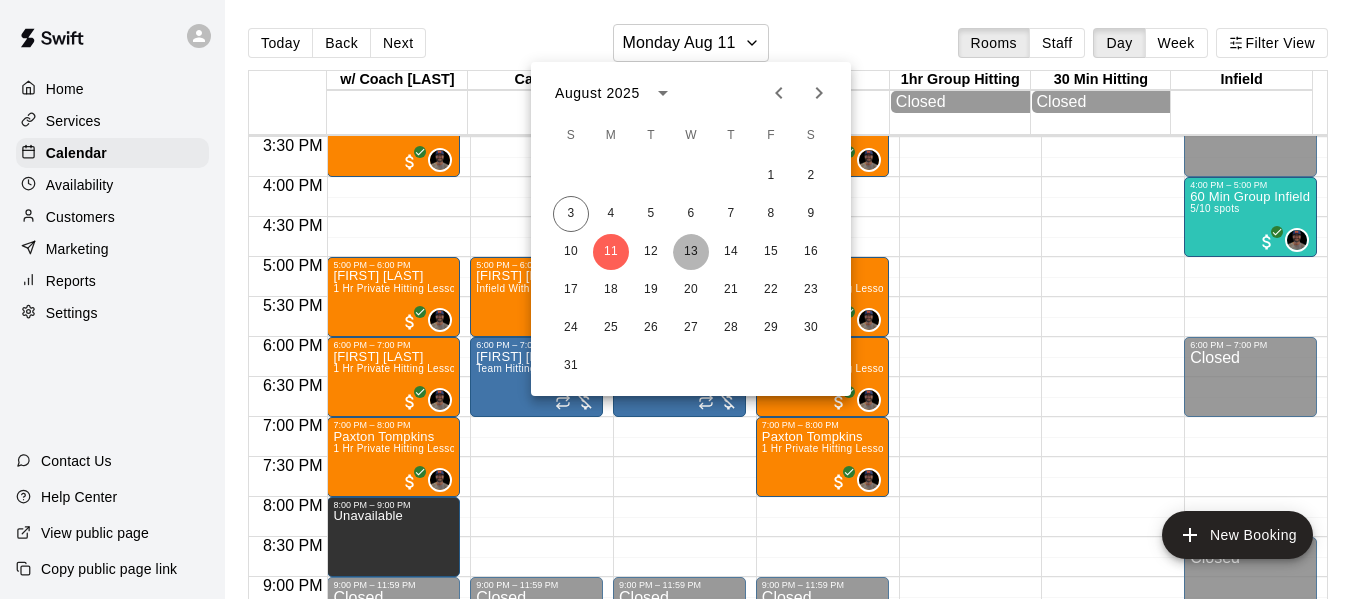 click on "13" at bounding box center (691, 252) 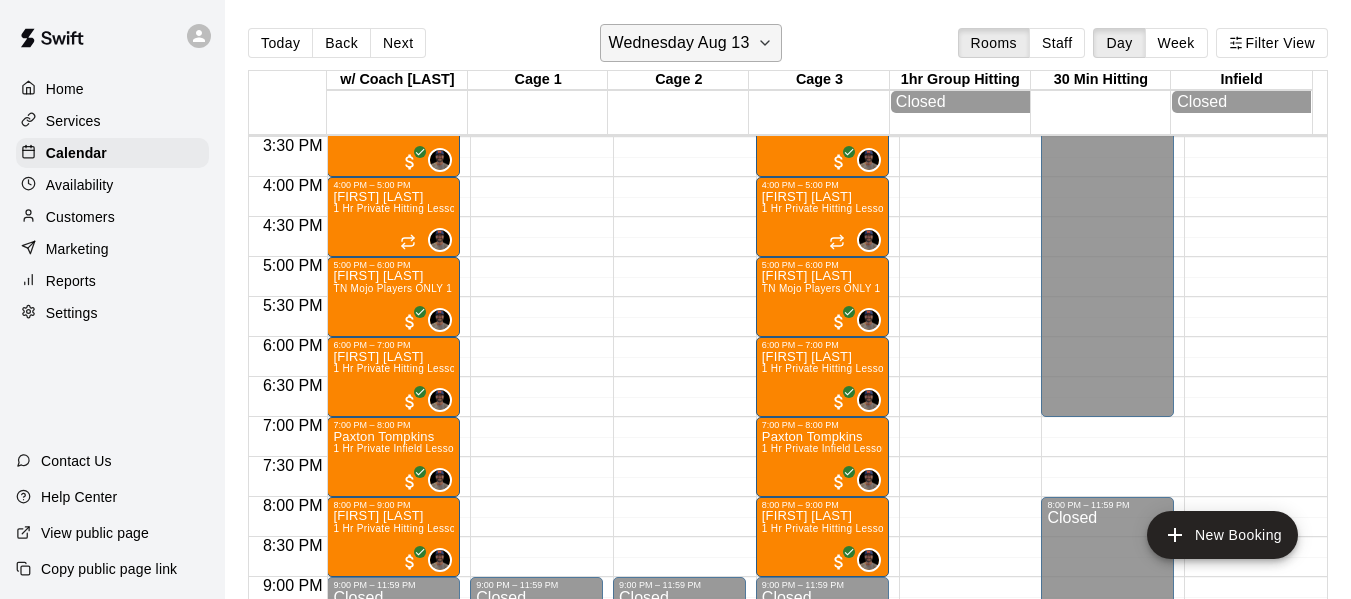 click 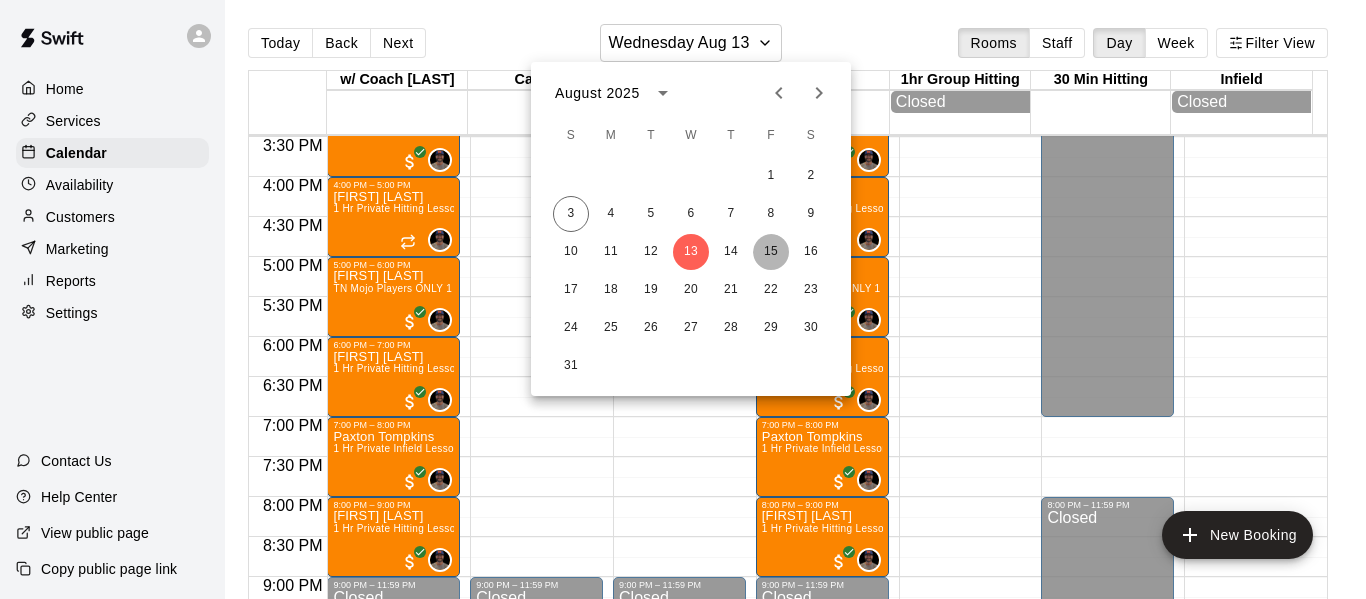 click on "15" at bounding box center [771, 252] 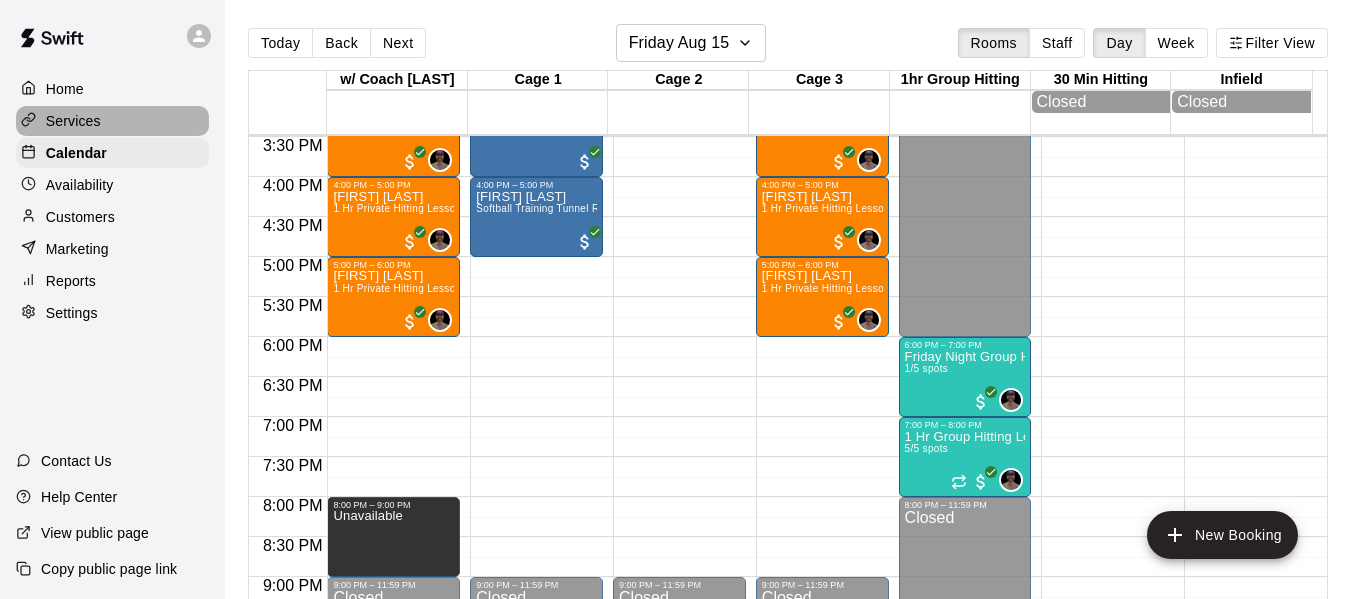 click on "Services" at bounding box center [112, 121] 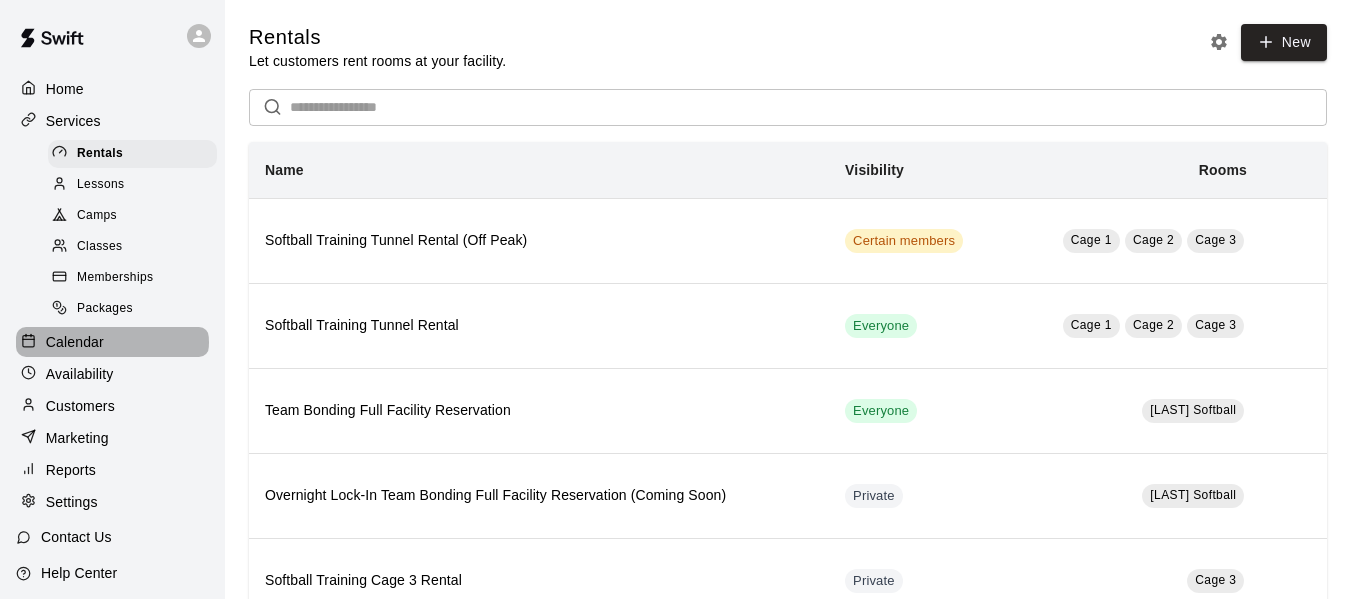 click on "Calendar" at bounding box center (112, 342) 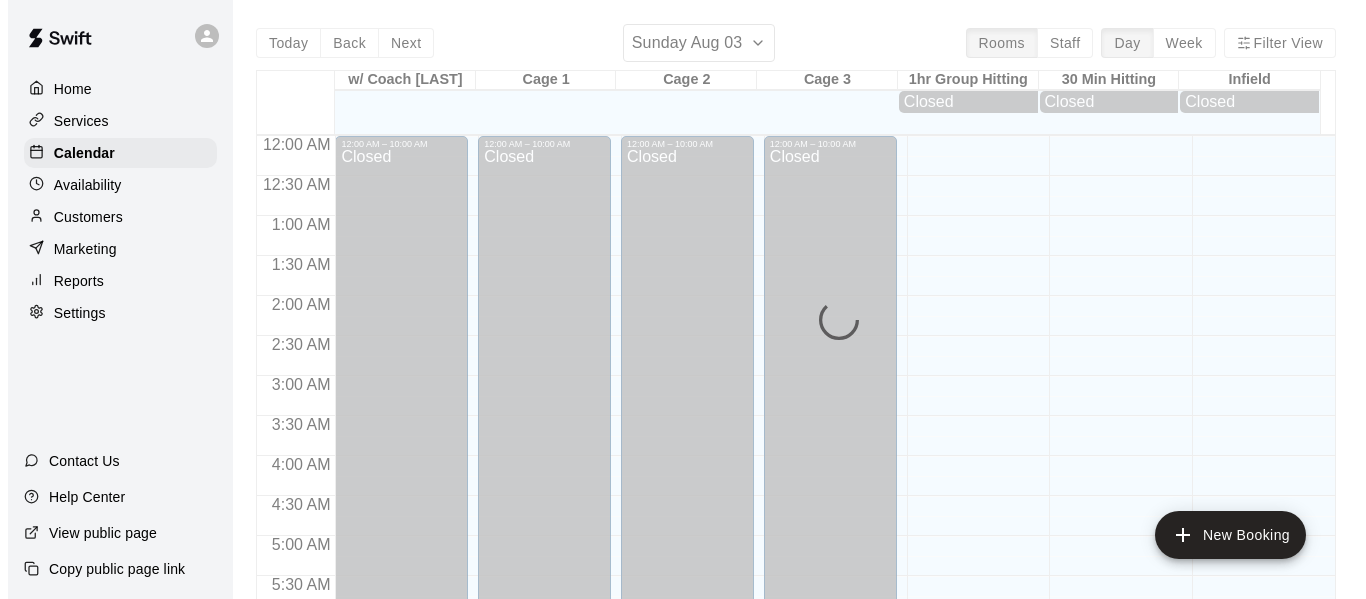 scroll, scrollTop: 940, scrollLeft: 0, axis: vertical 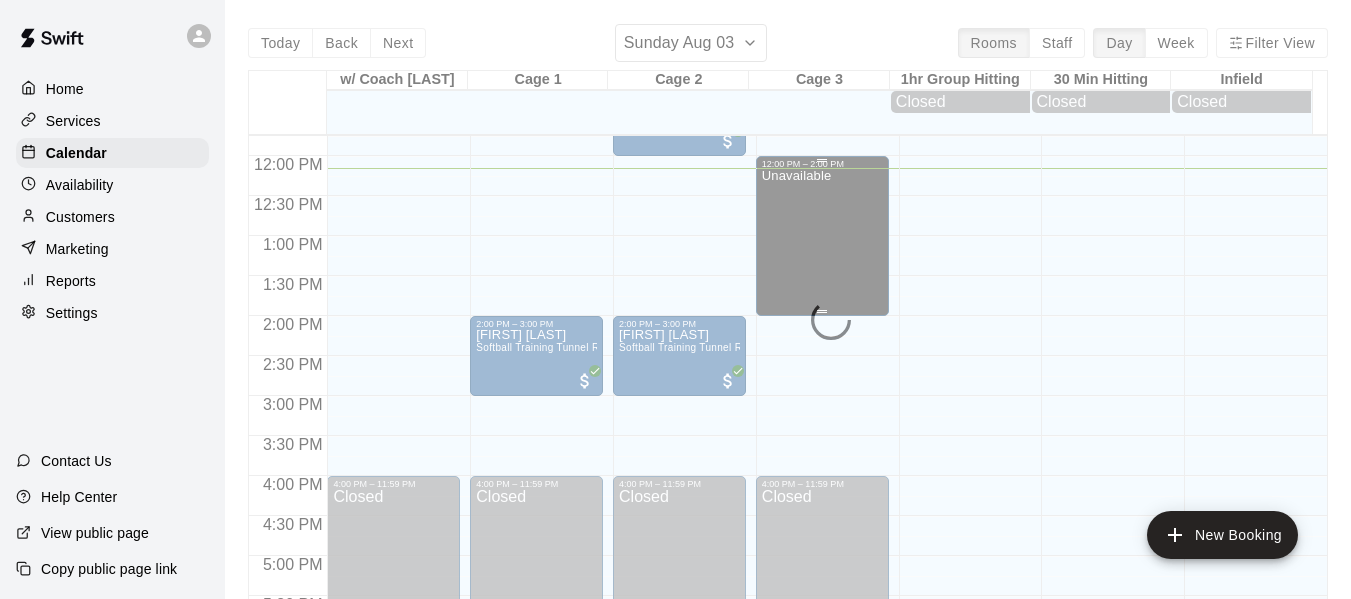 click on "Unavailable" at bounding box center [796, 468] 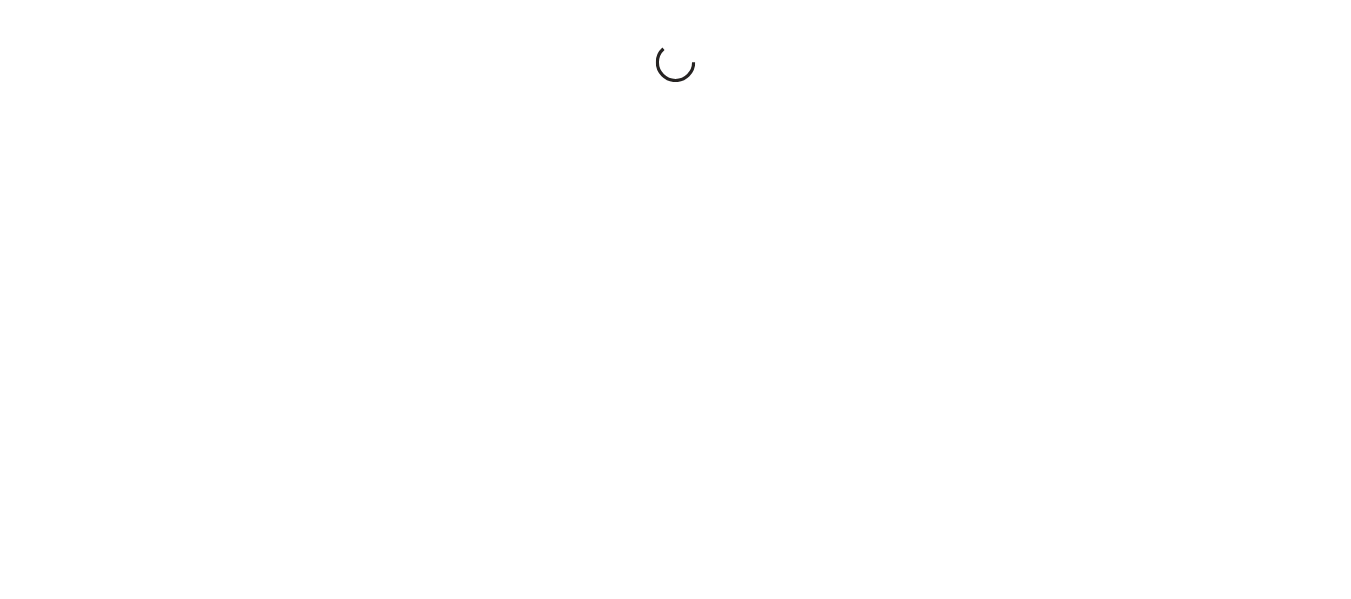 scroll, scrollTop: 0, scrollLeft: 0, axis: both 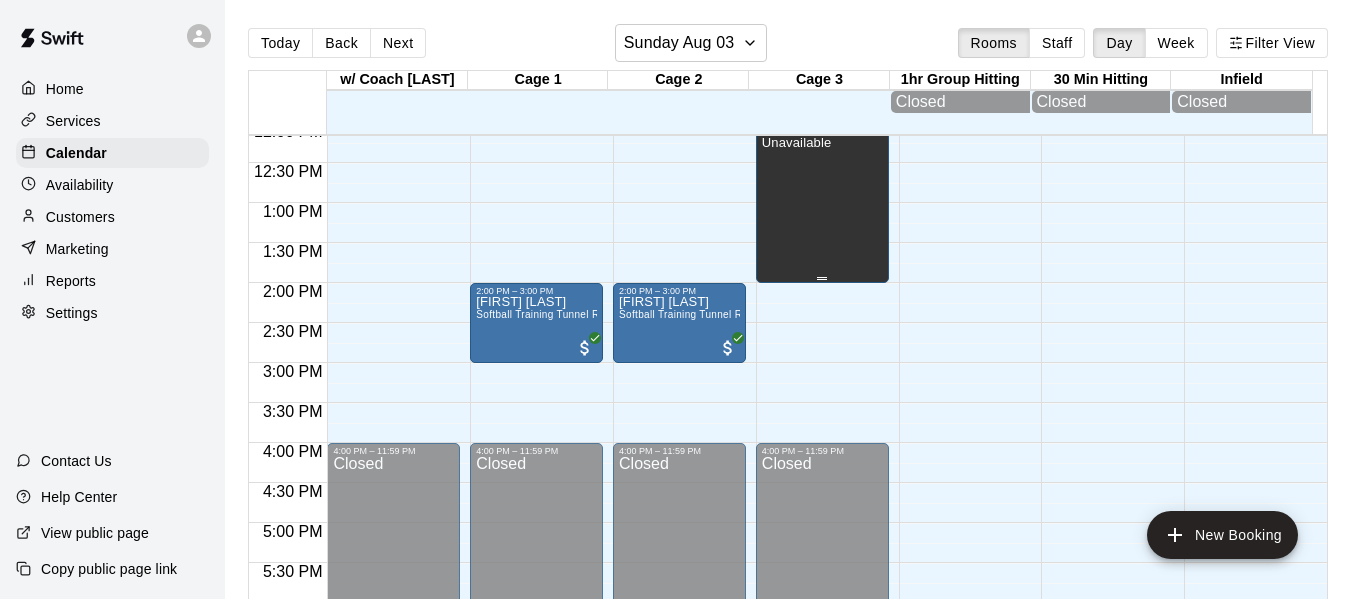 click on "Unavailable" at bounding box center (796, 435) 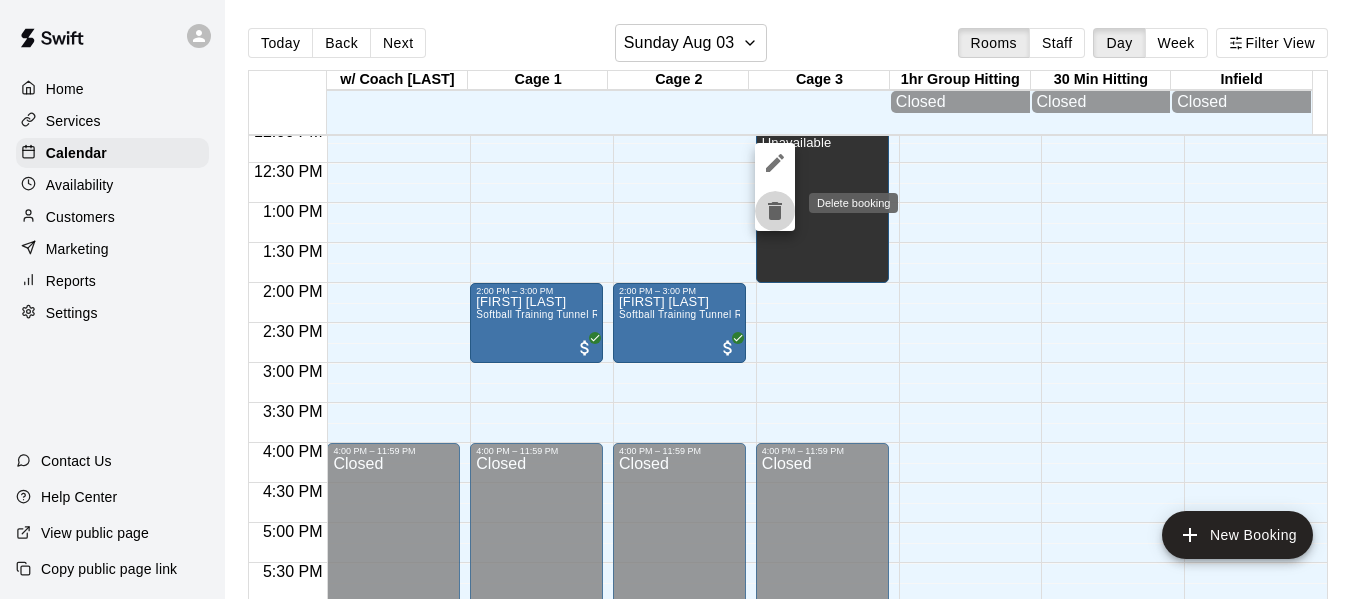 click 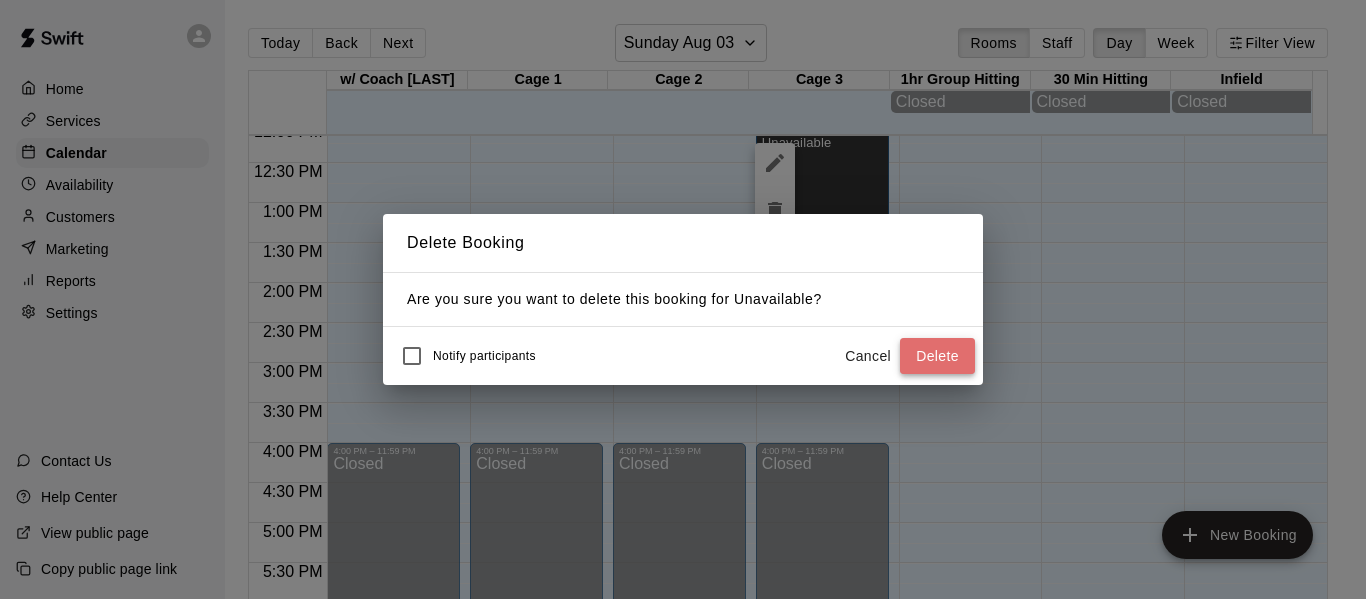 click on "Delete" at bounding box center [937, 356] 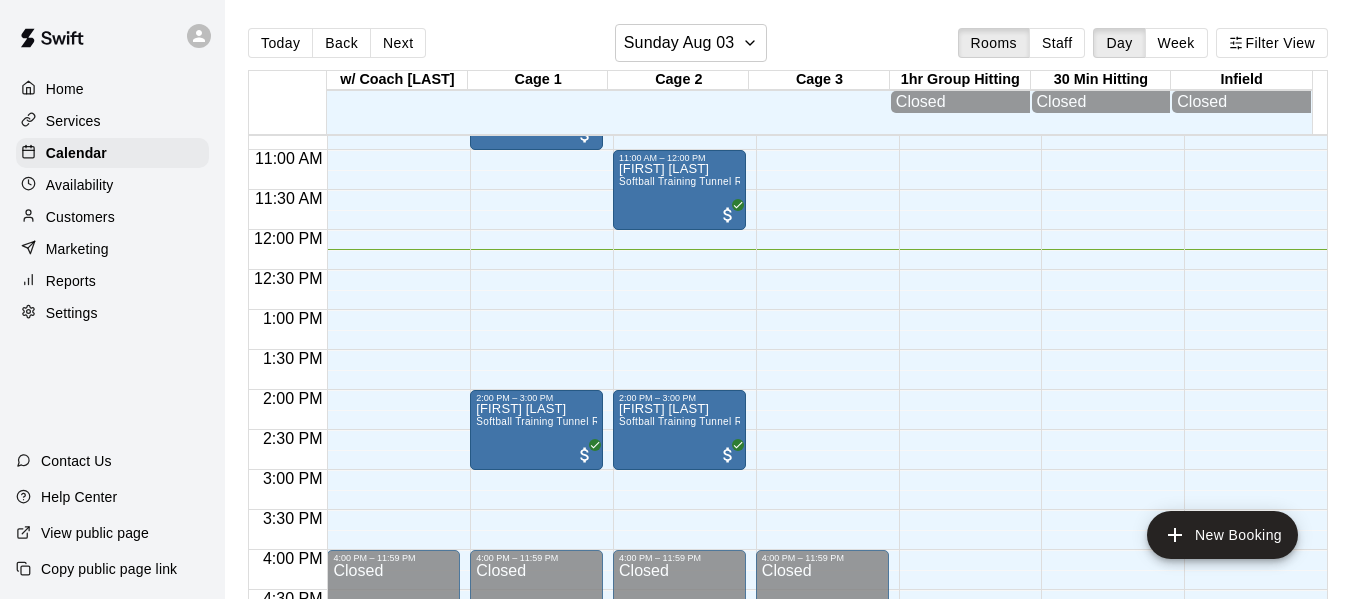 scroll, scrollTop: 873, scrollLeft: 0, axis: vertical 